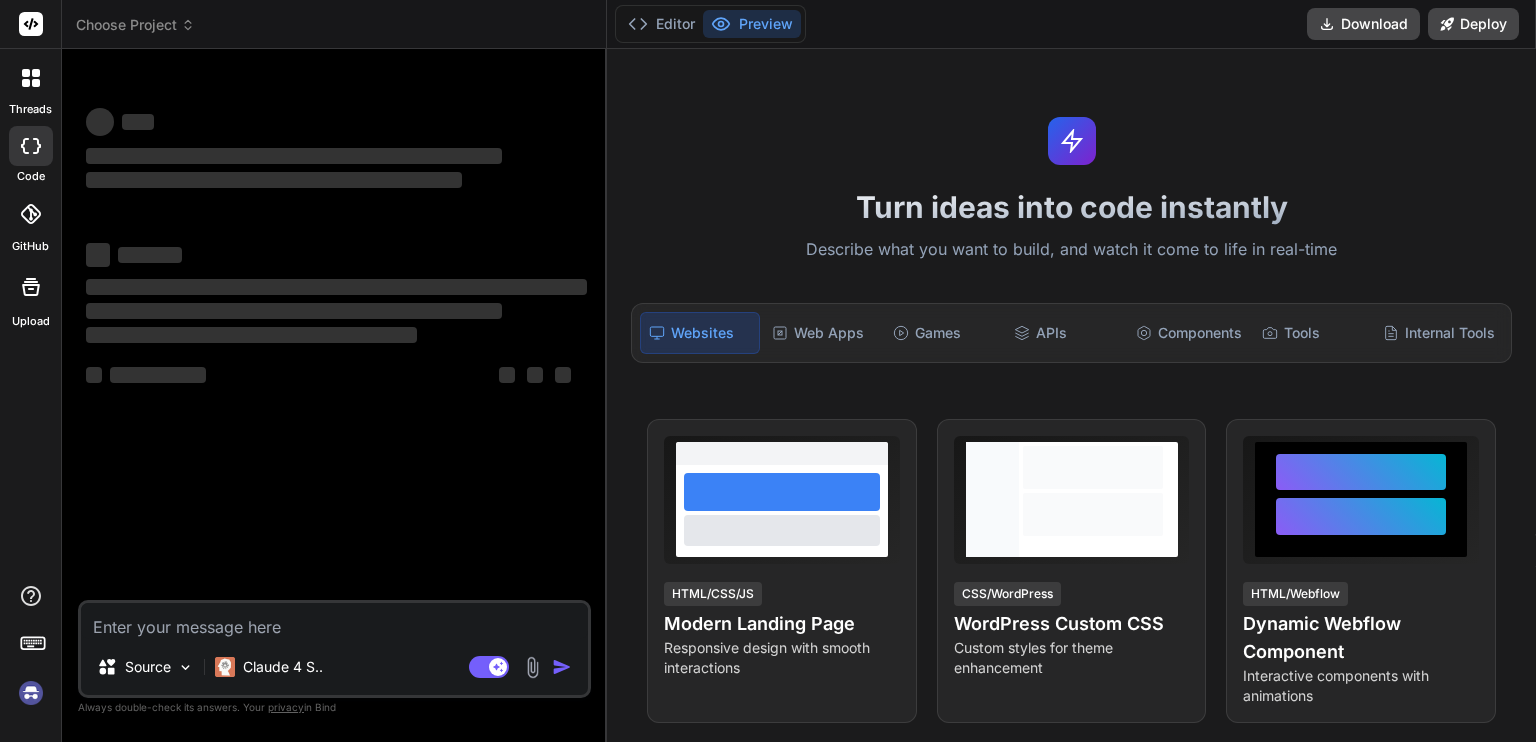 scroll, scrollTop: 0, scrollLeft: 0, axis: both 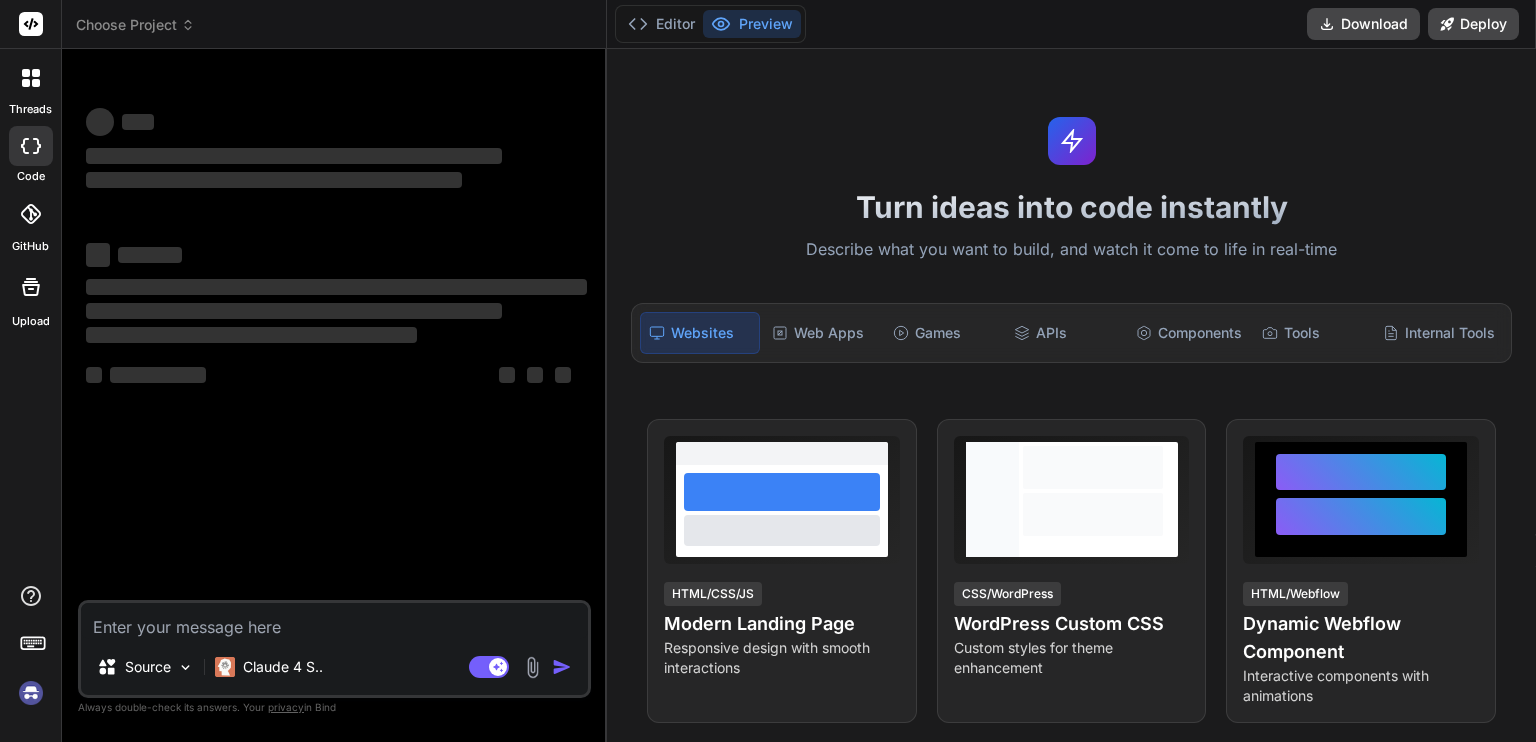 click 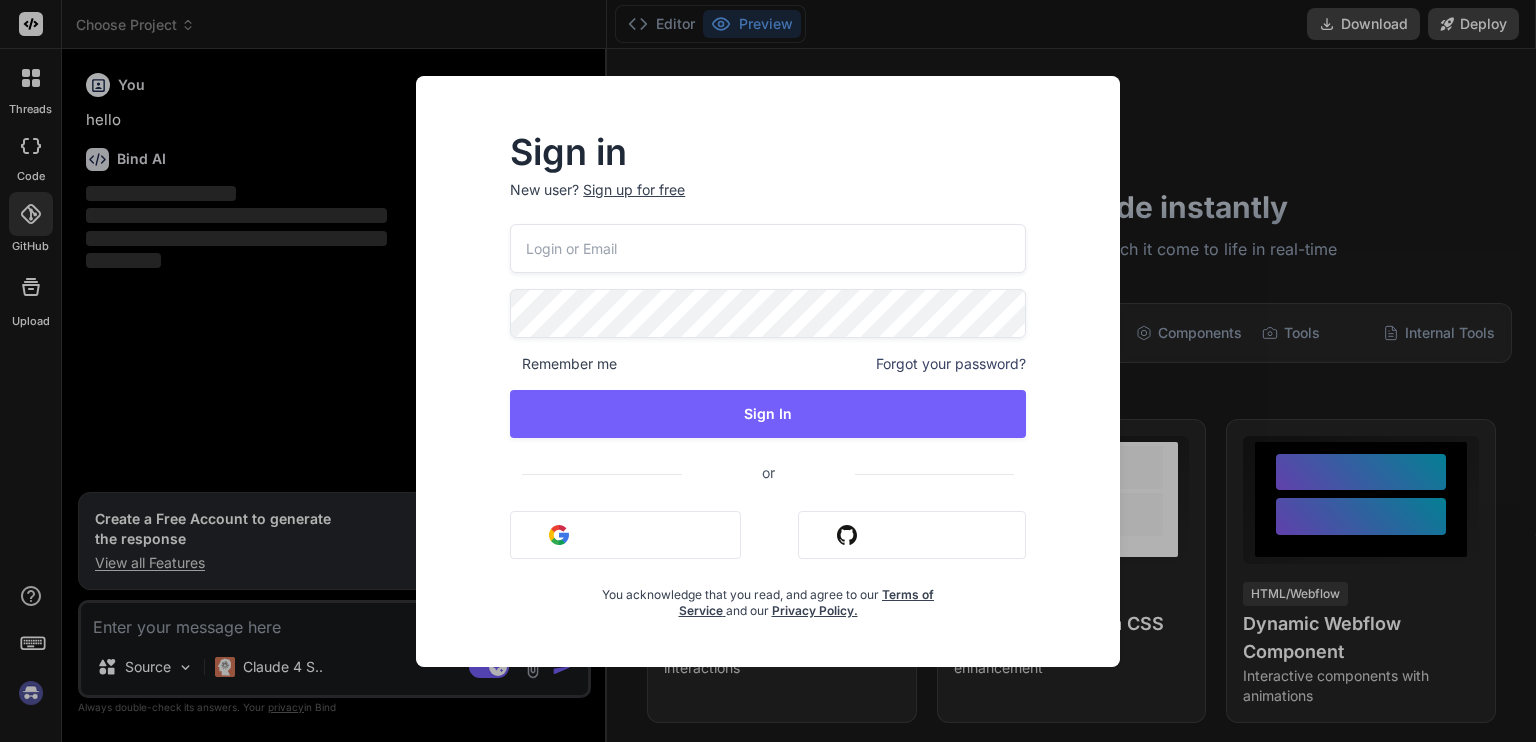 click on "Sign in with Github" at bounding box center (912, 535) 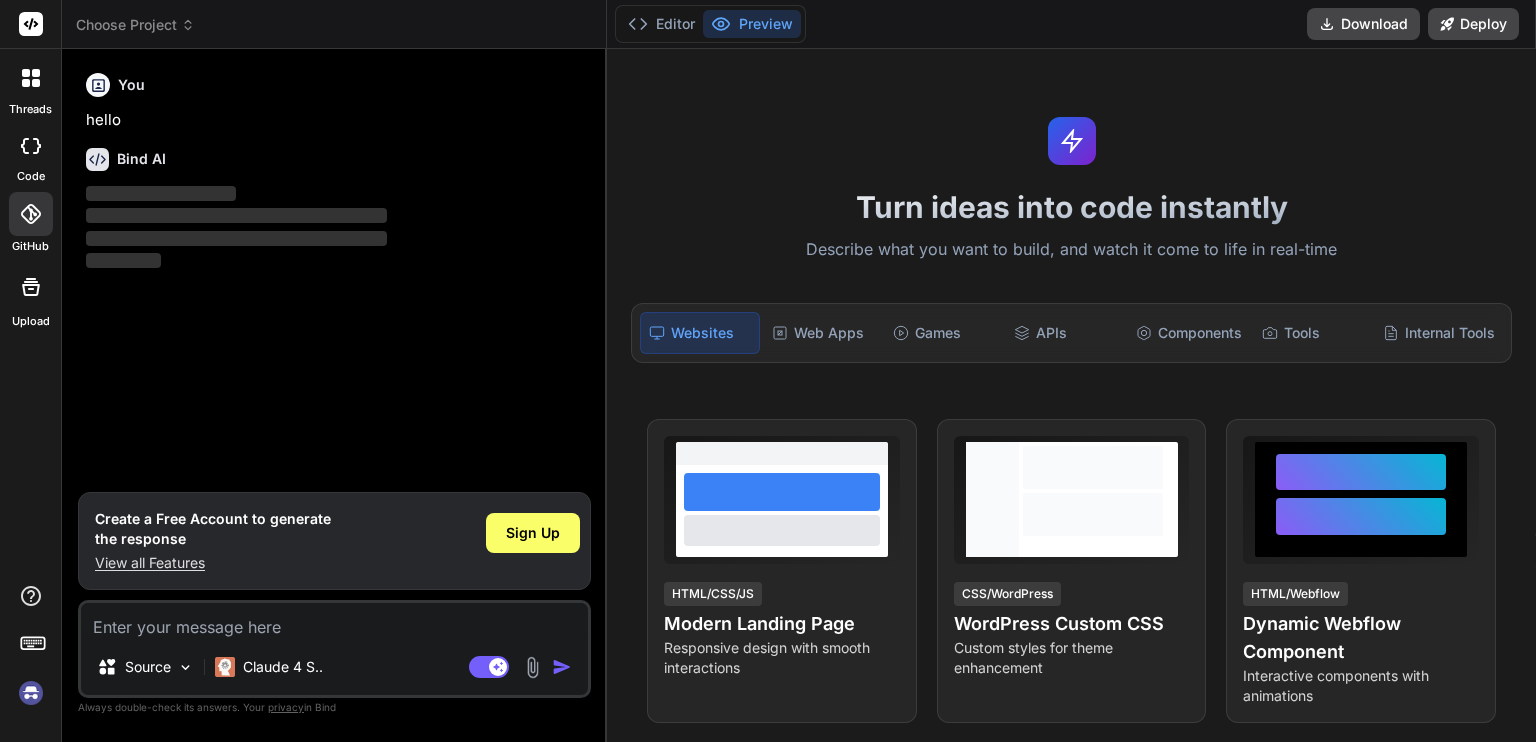 click 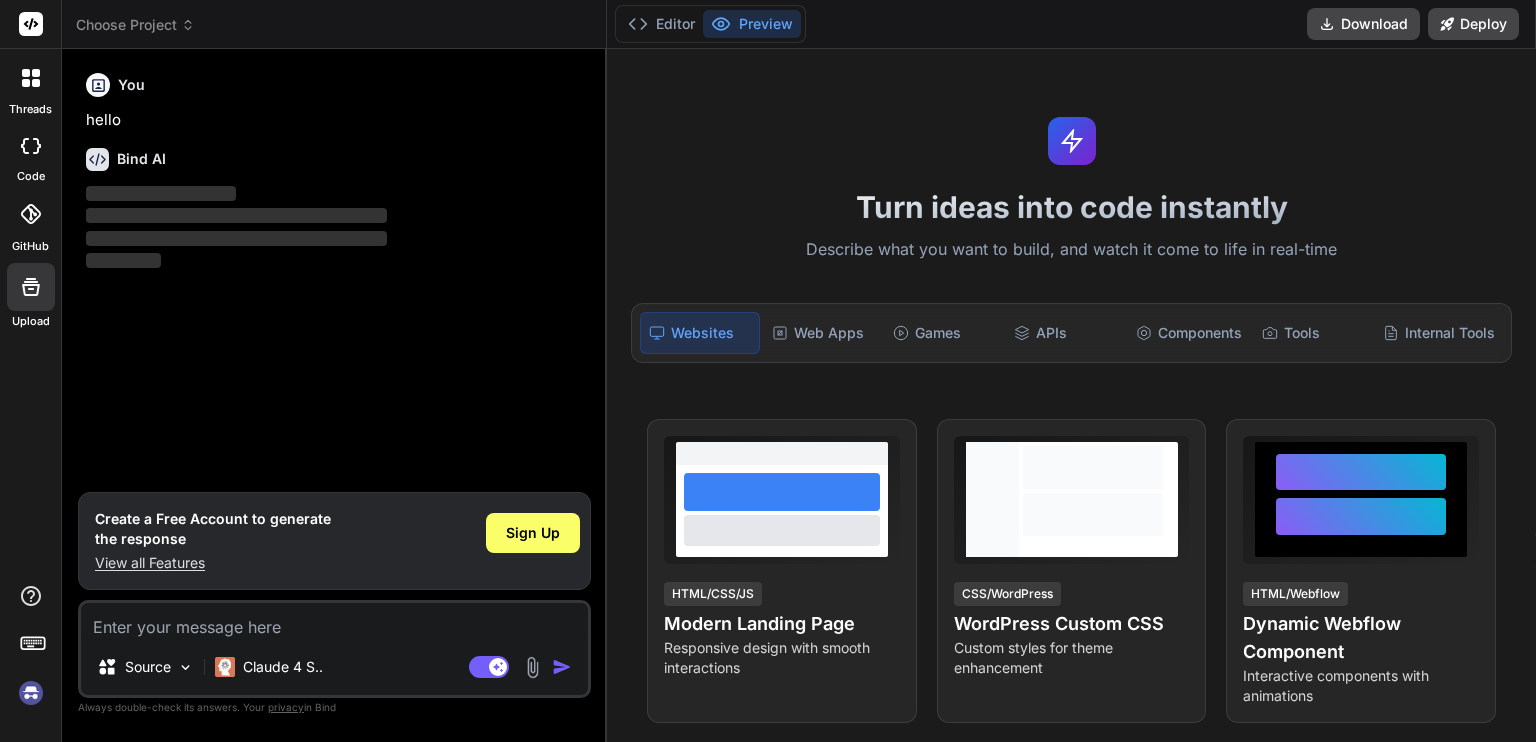 click at bounding box center (31, 214) 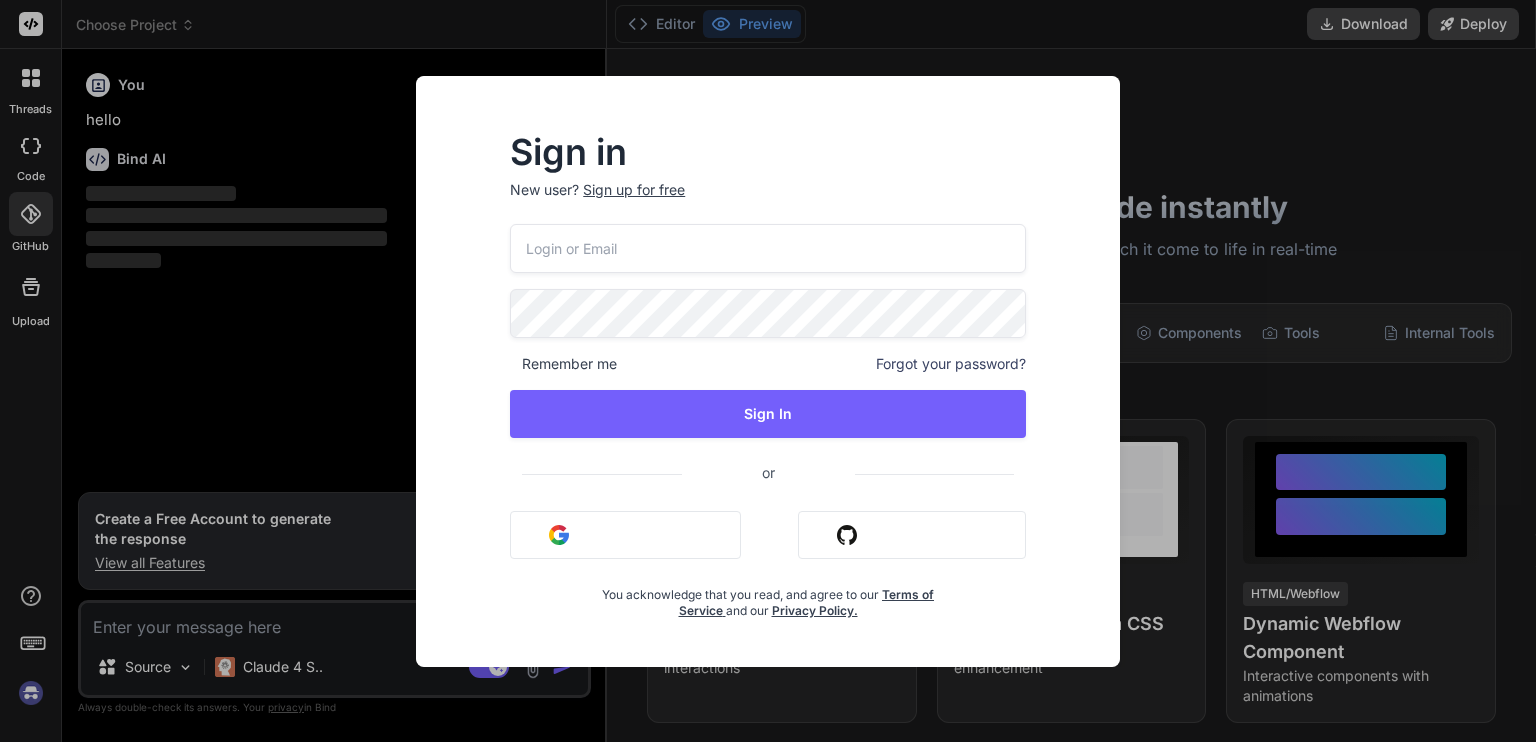 click on "Sign in with Github" at bounding box center [912, 535] 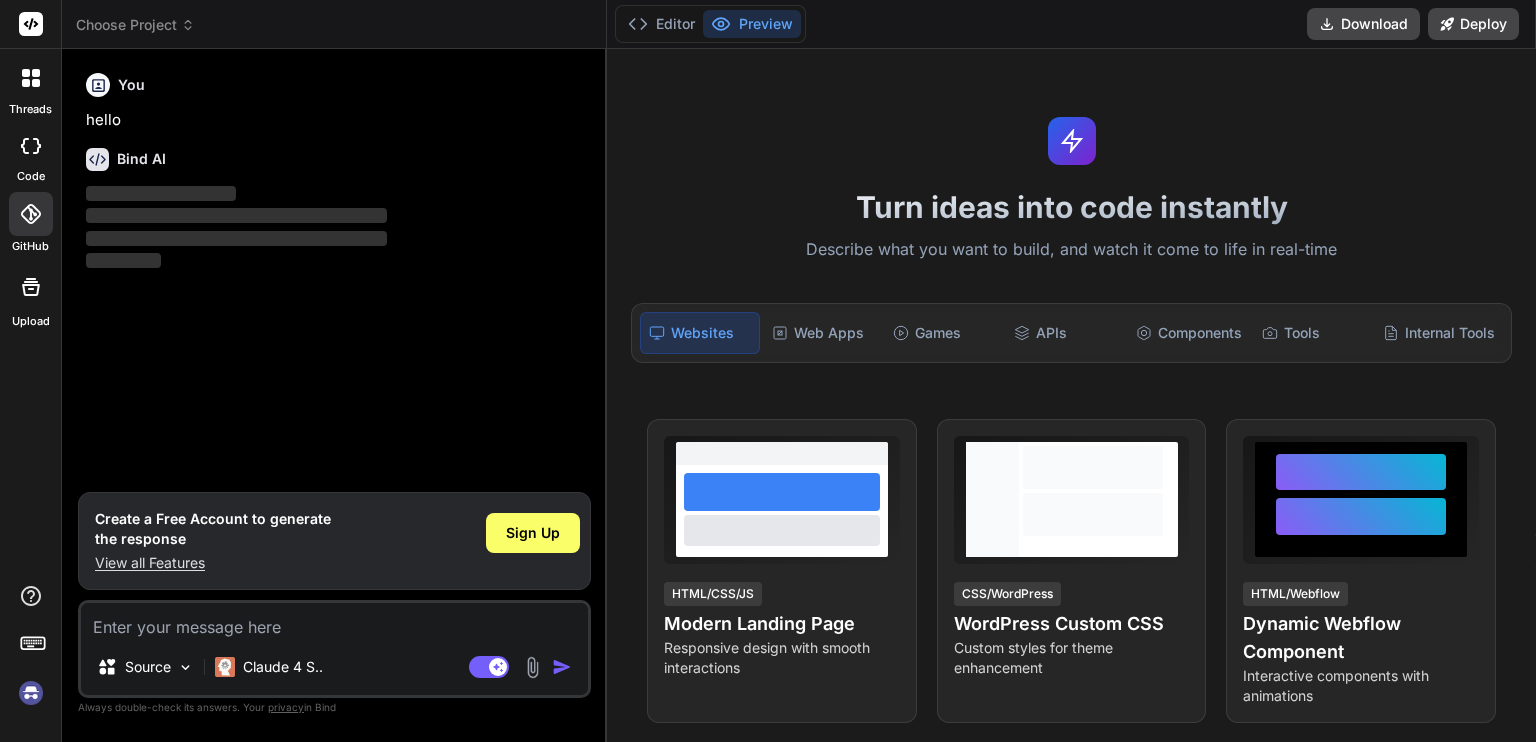 click at bounding box center (31, 146) 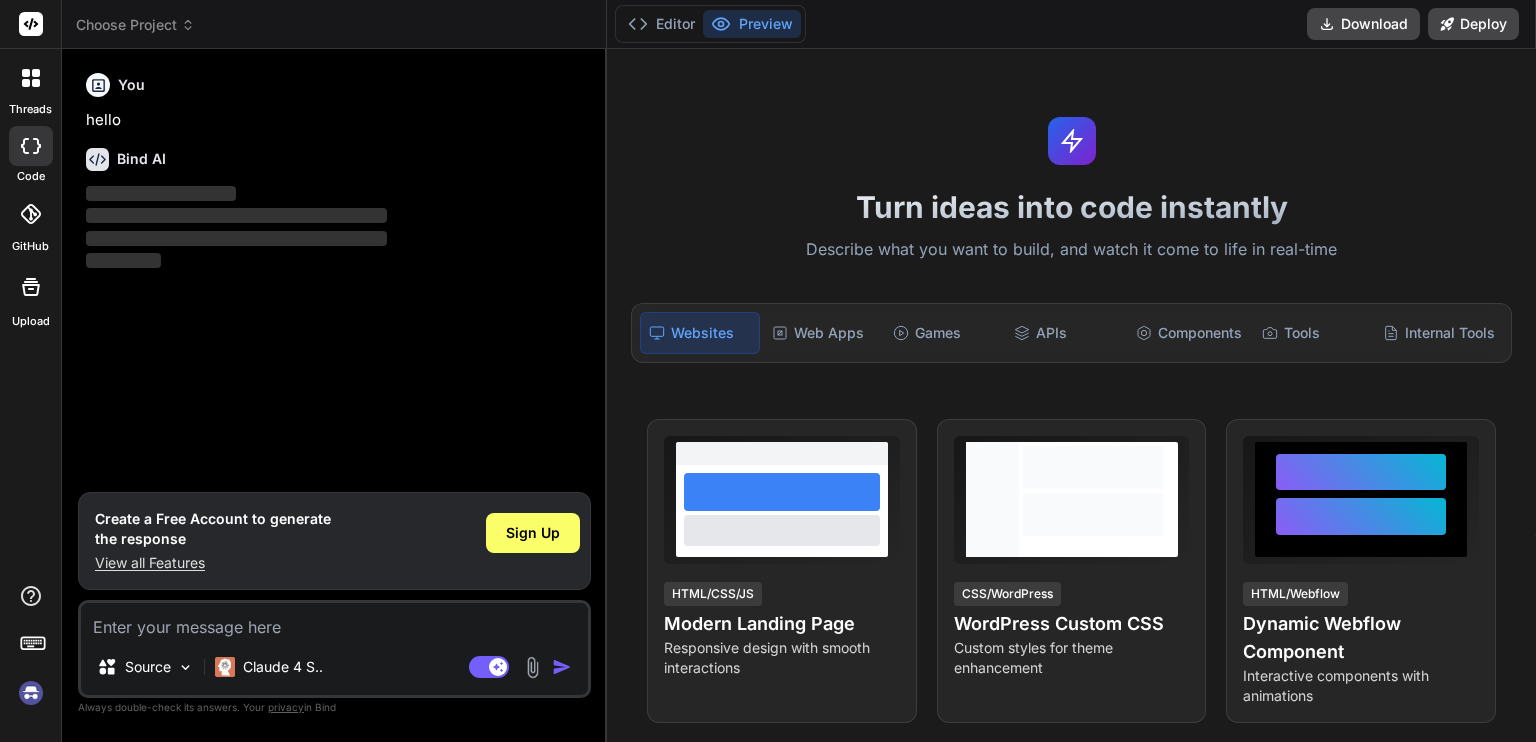 click at bounding box center [31, 287] 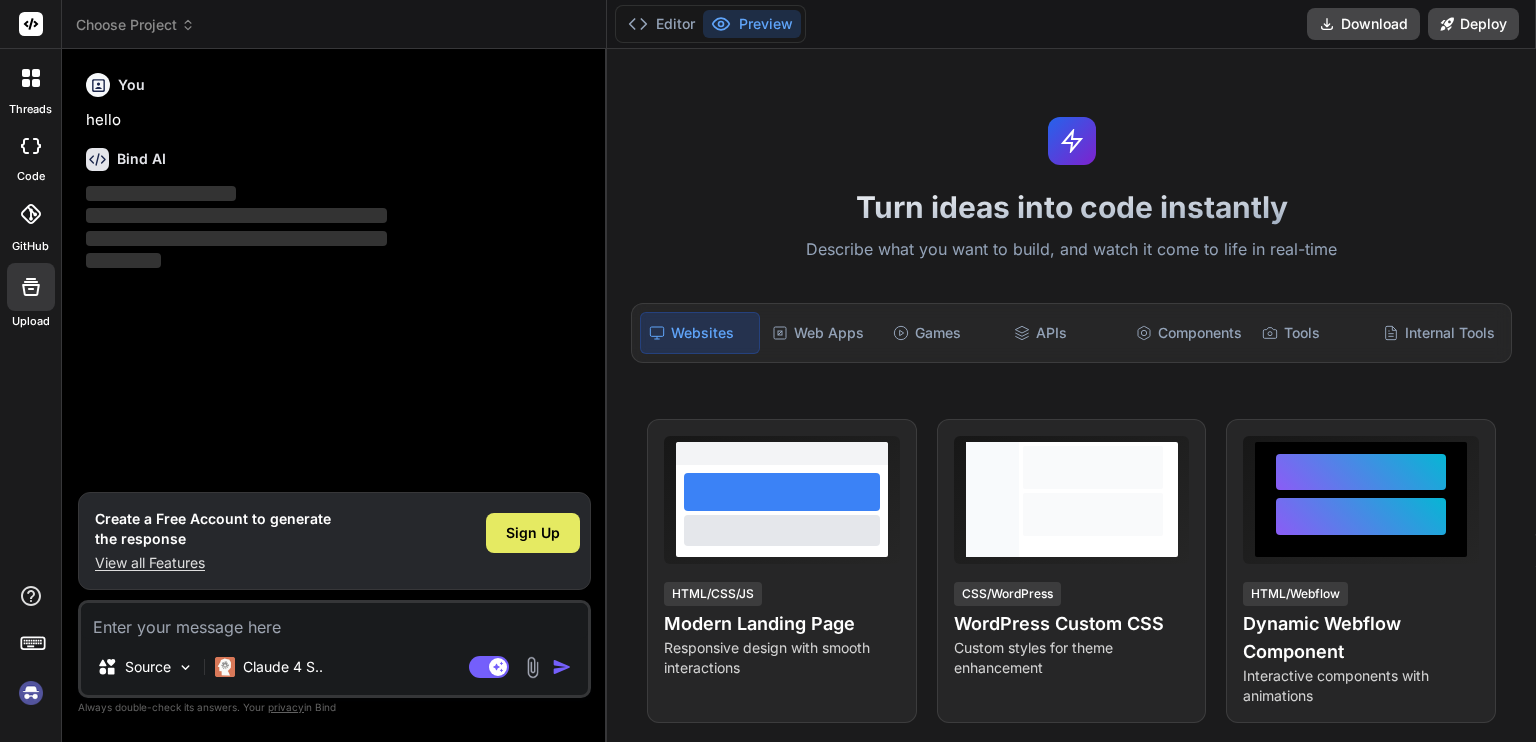 click on "Sign Up" at bounding box center (533, 533) 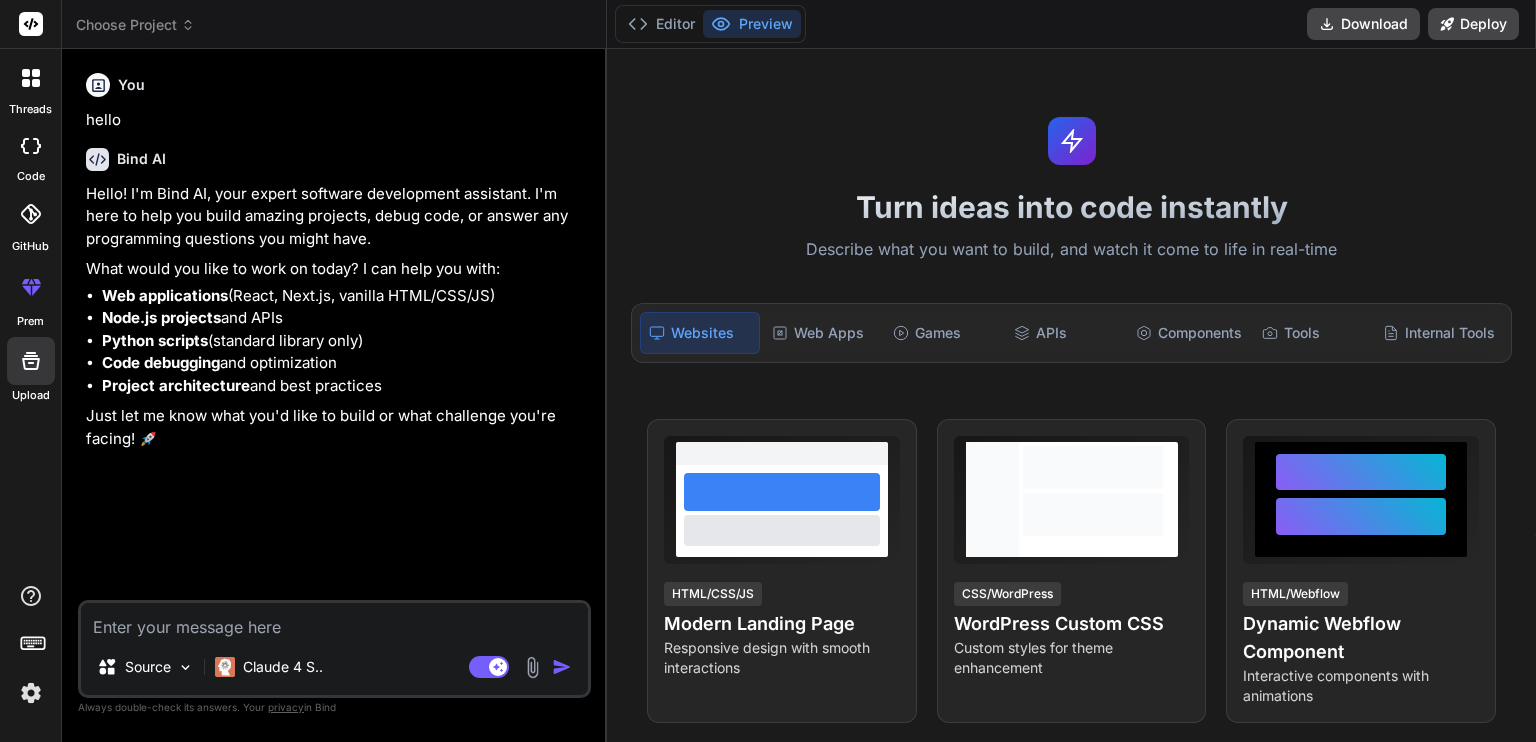 type on "x" 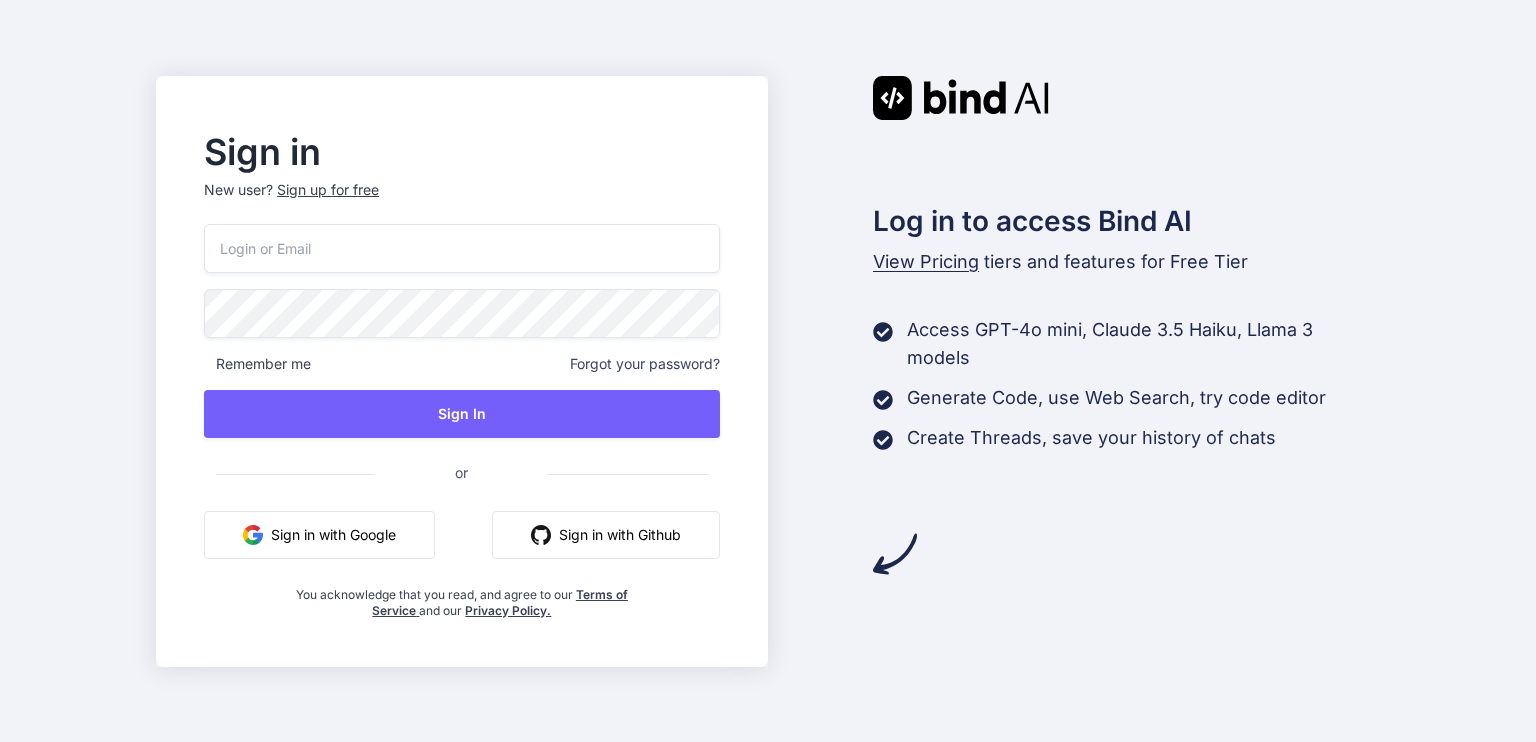 scroll, scrollTop: 0, scrollLeft: 0, axis: both 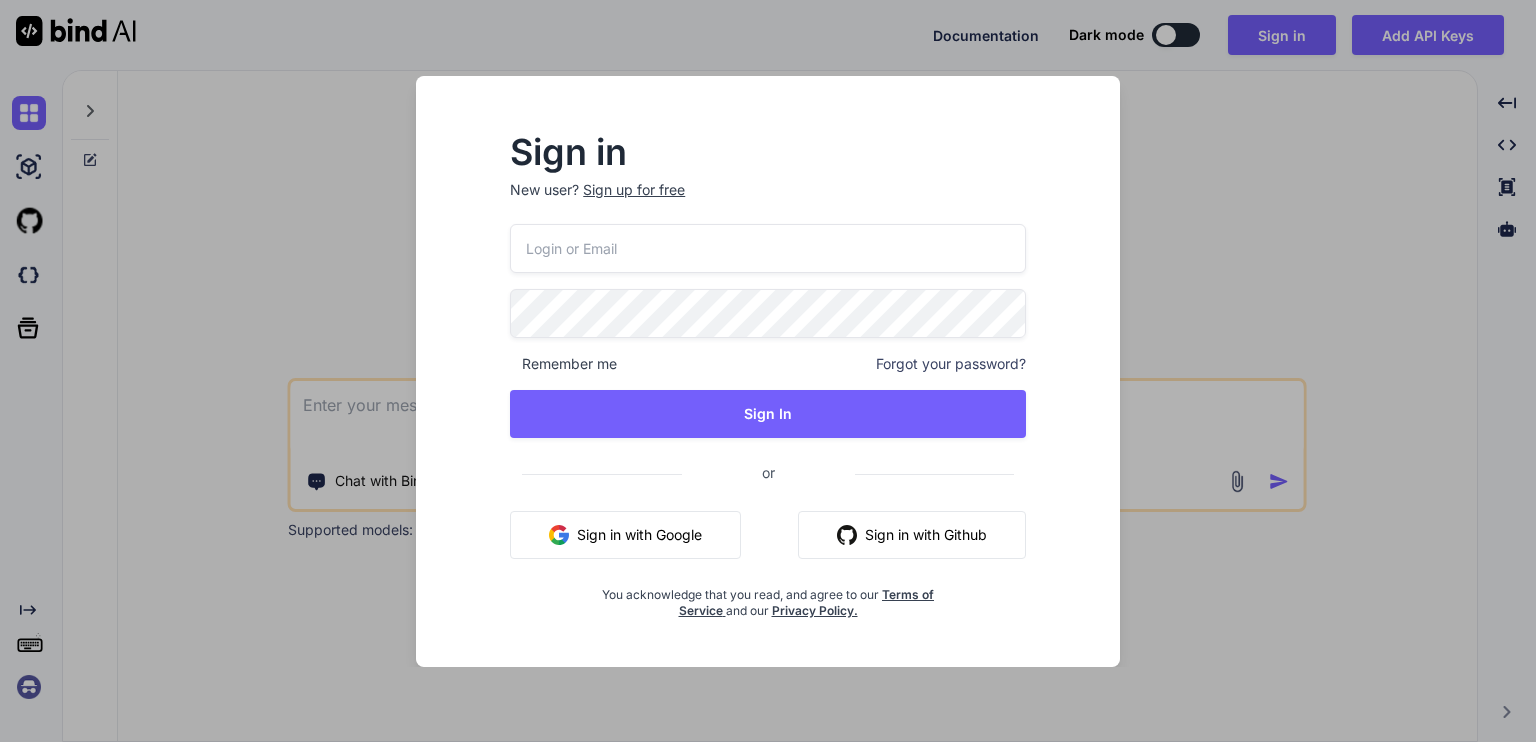 click on "Sign in with Github" at bounding box center [912, 535] 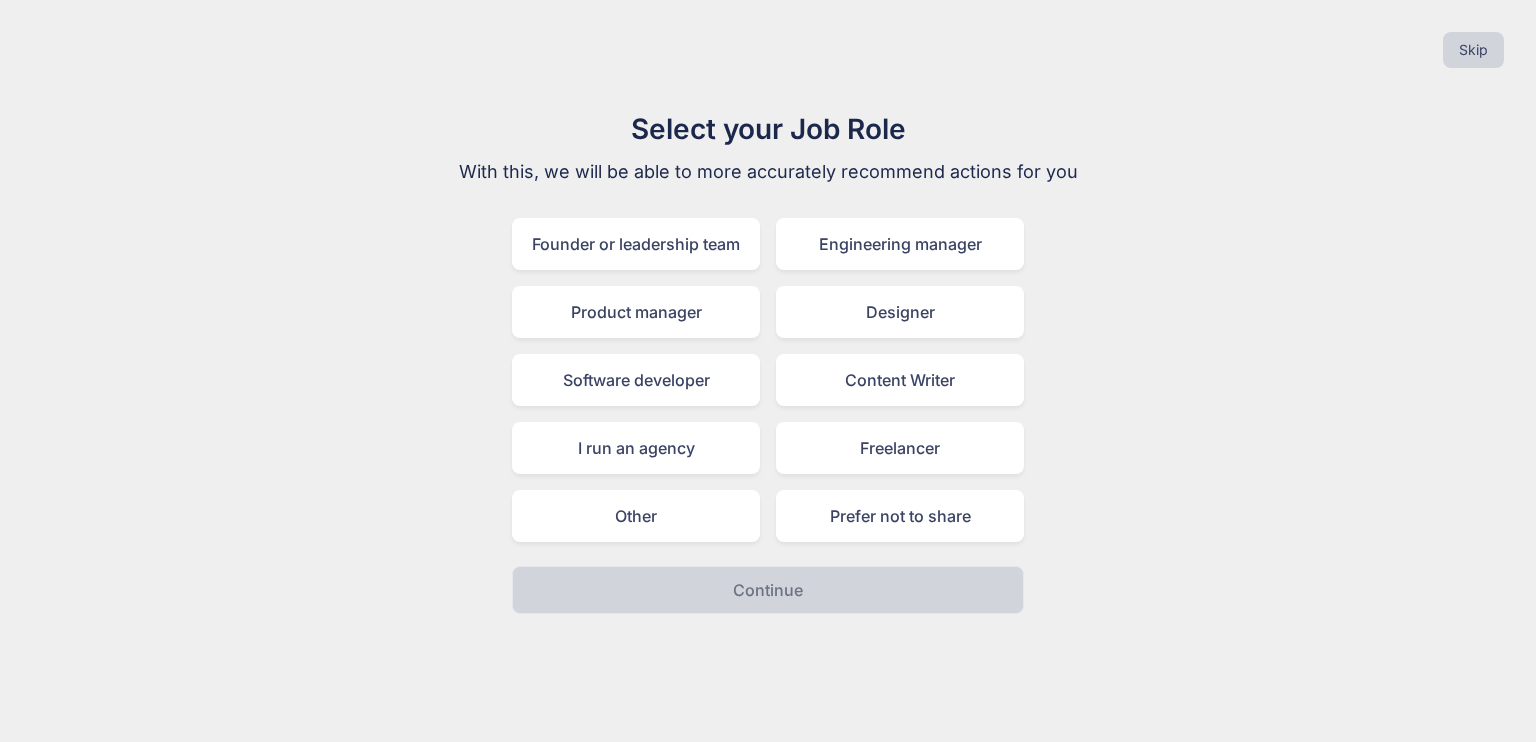 click on "Software developer" at bounding box center [636, 380] 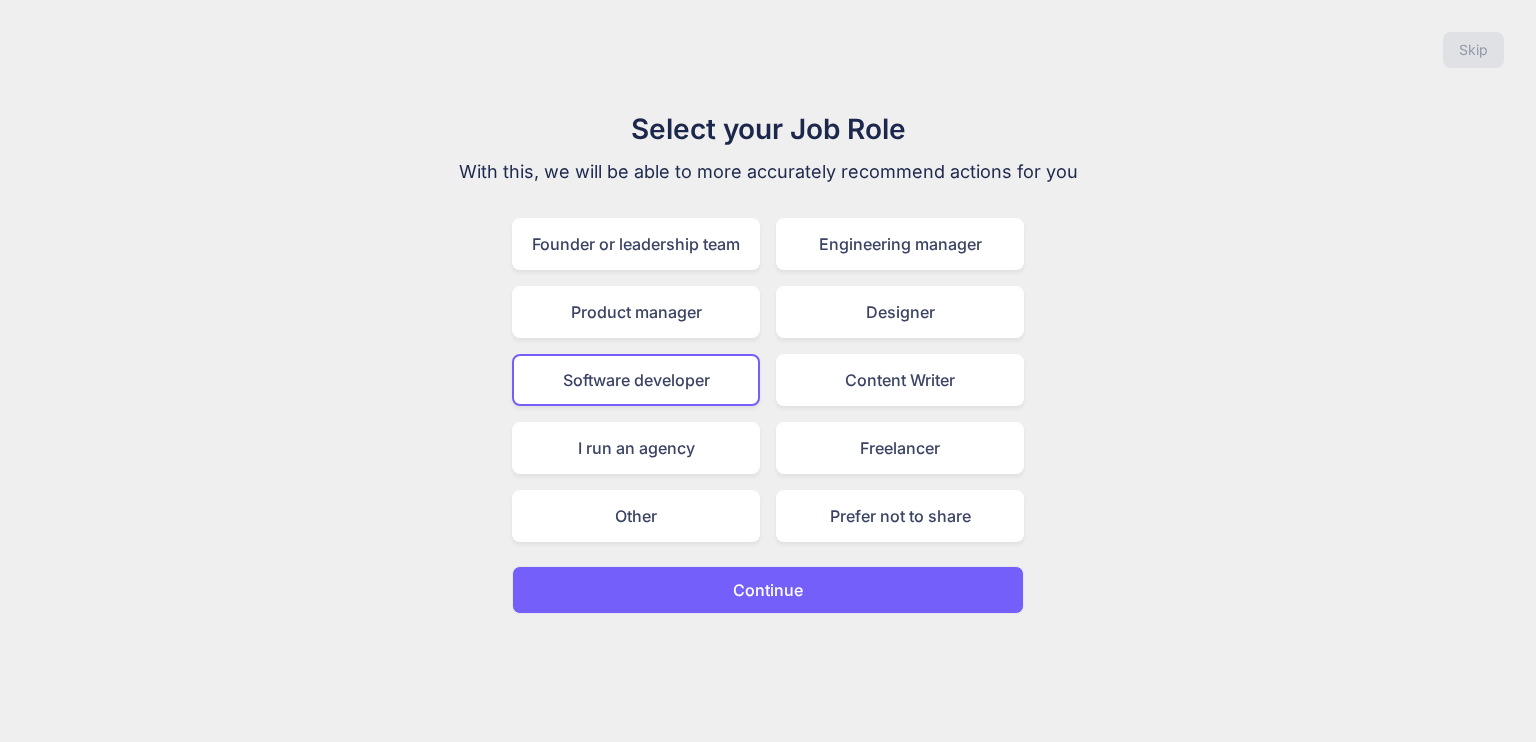 click on "Continue" at bounding box center [768, 590] 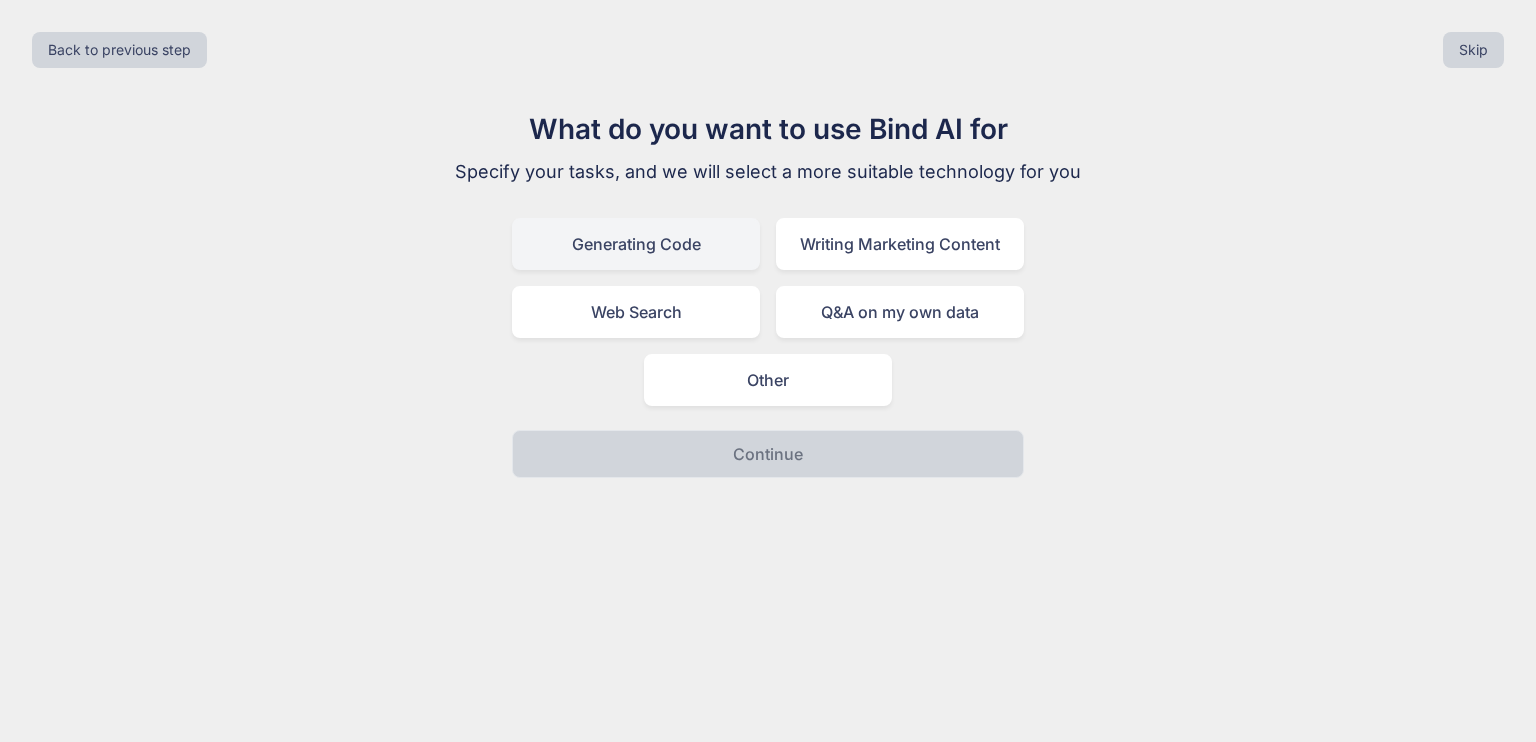 click on "Generating Code" at bounding box center (636, 244) 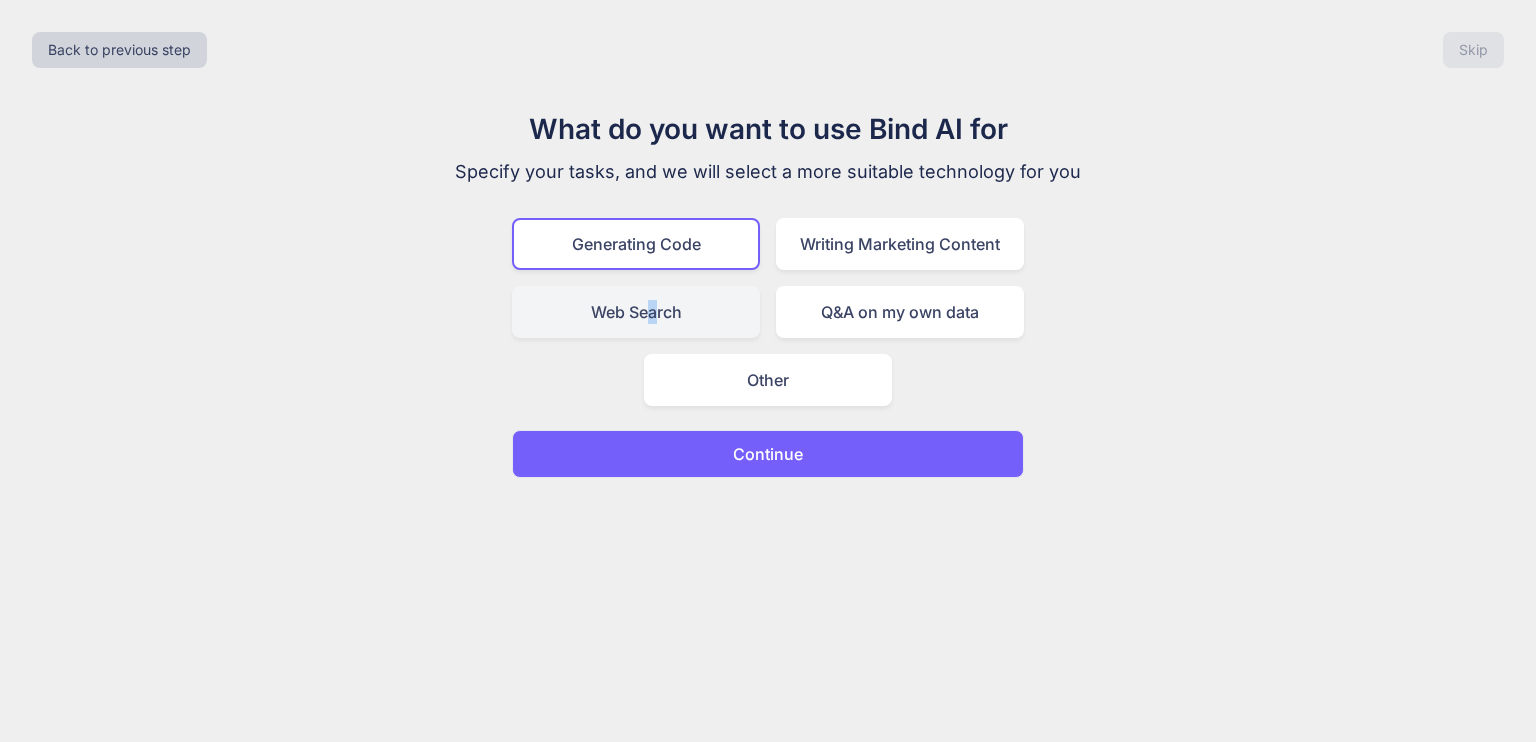 drag, startPoint x: 652, startPoint y: 299, endPoint x: 700, endPoint y: 295, distance: 48.166378 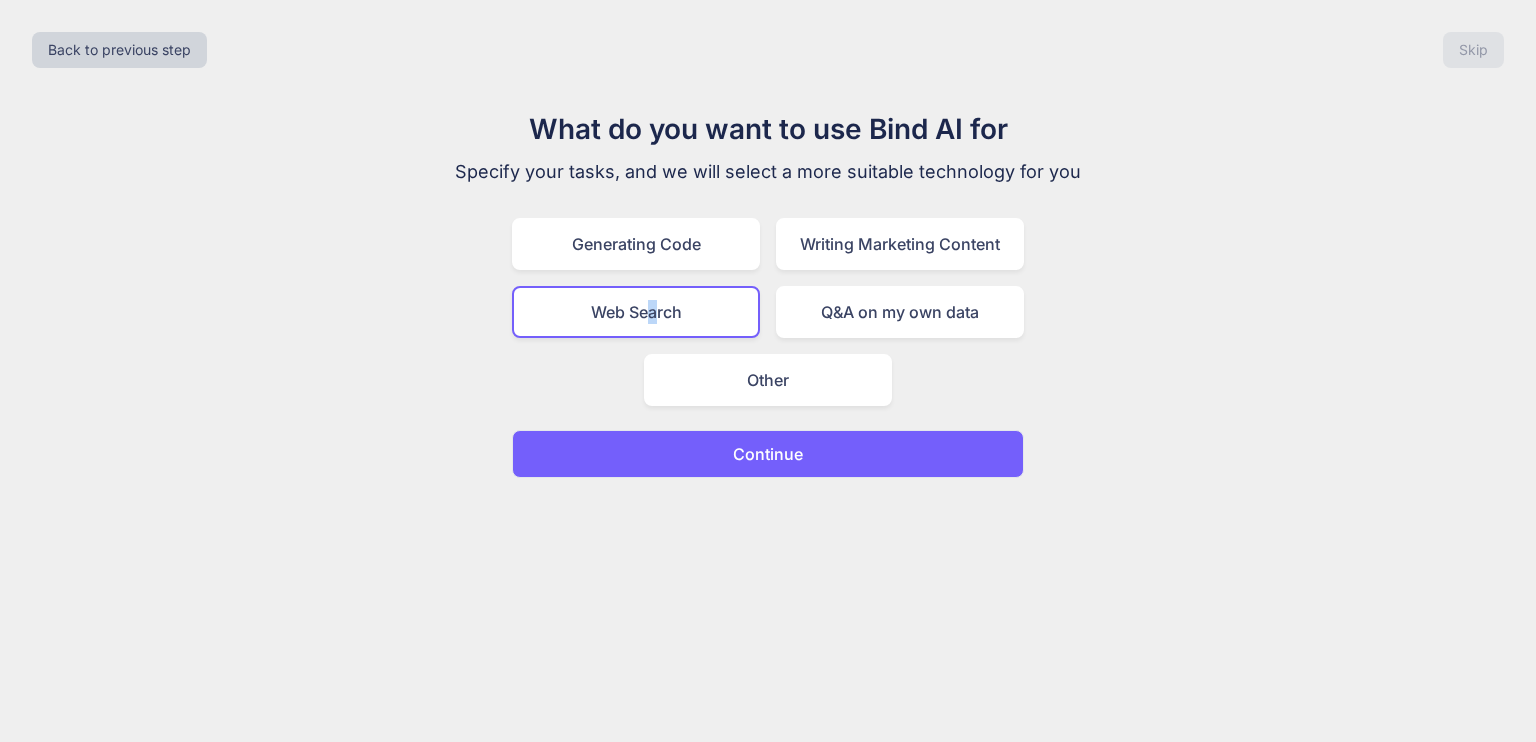 click on "Continue" at bounding box center [768, 454] 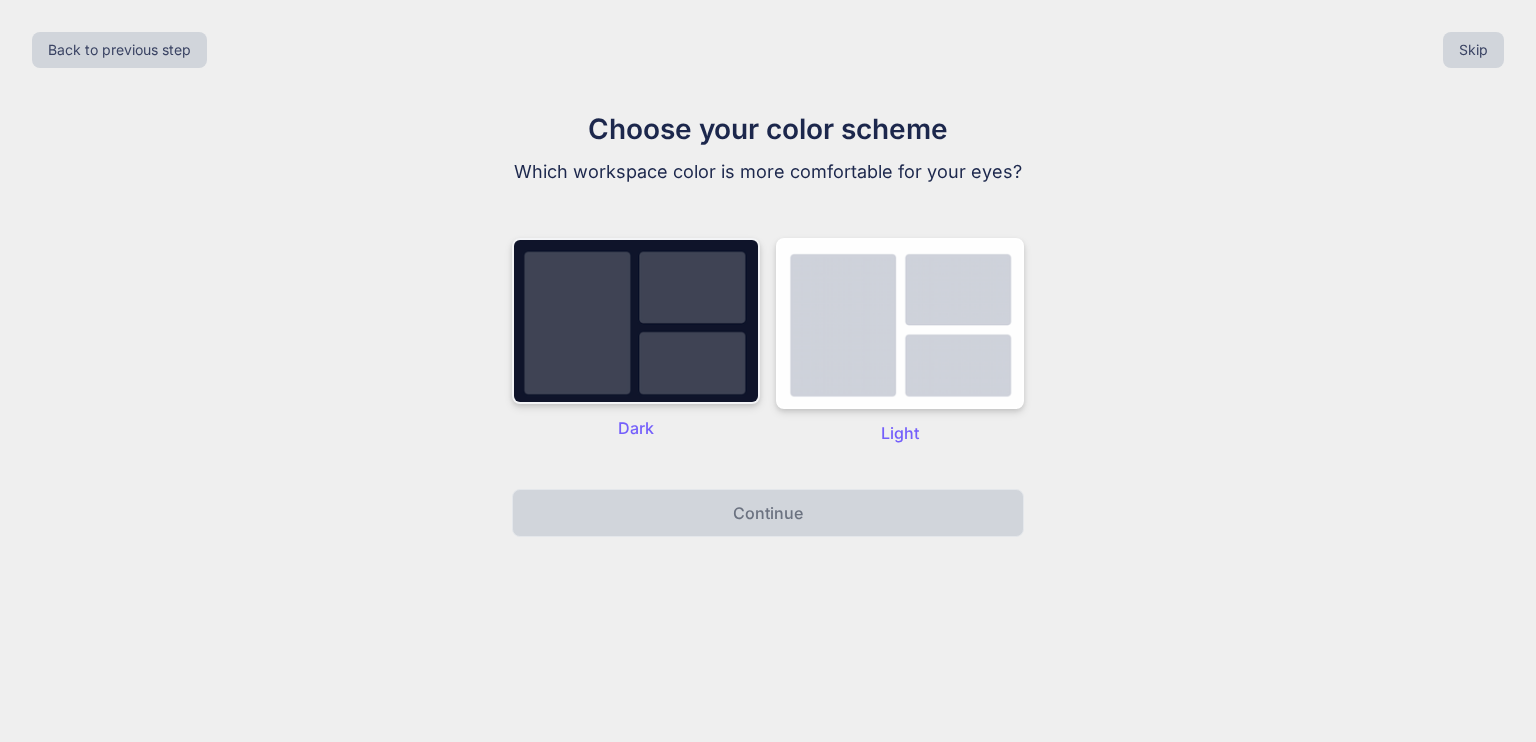click at bounding box center [636, 321] 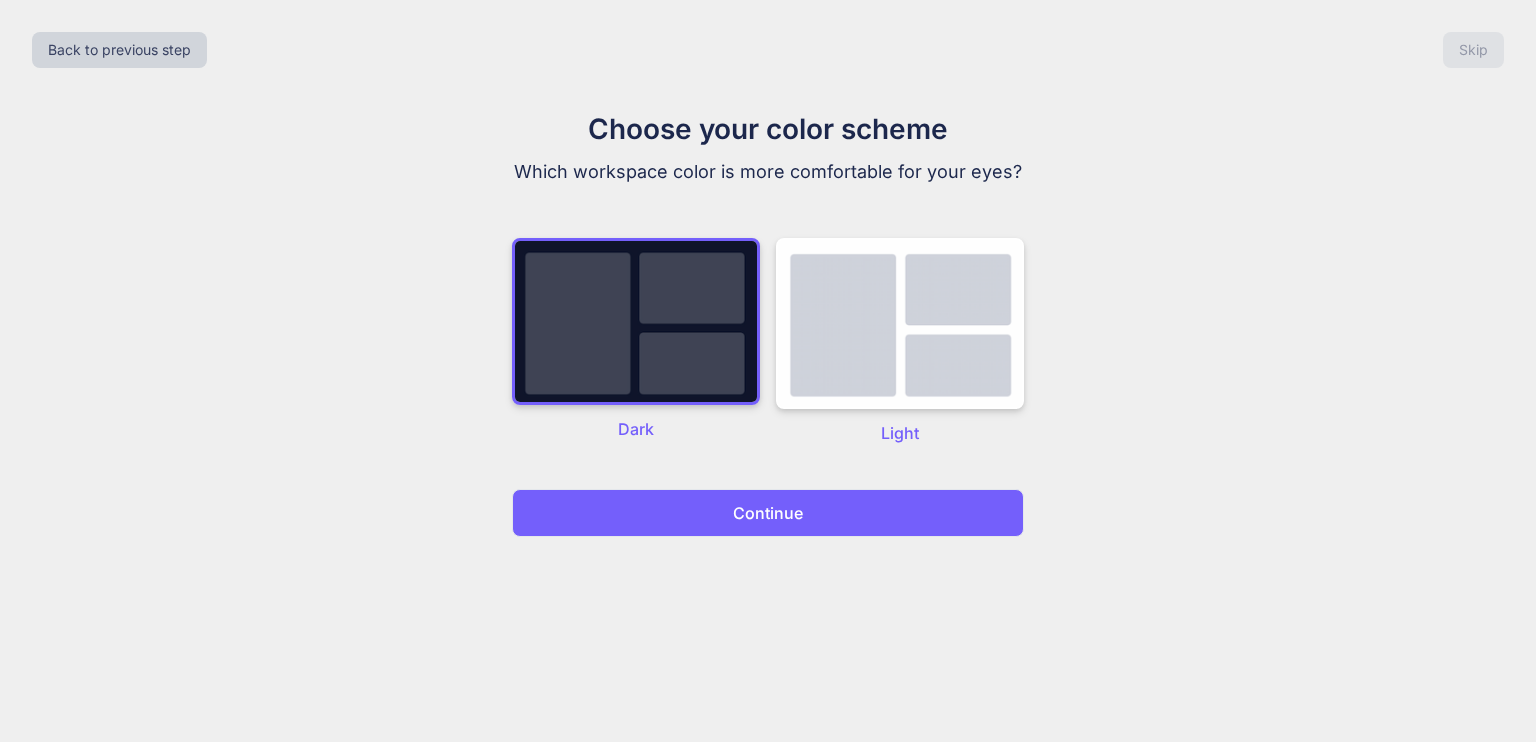 click on "Continue" at bounding box center [768, 513] 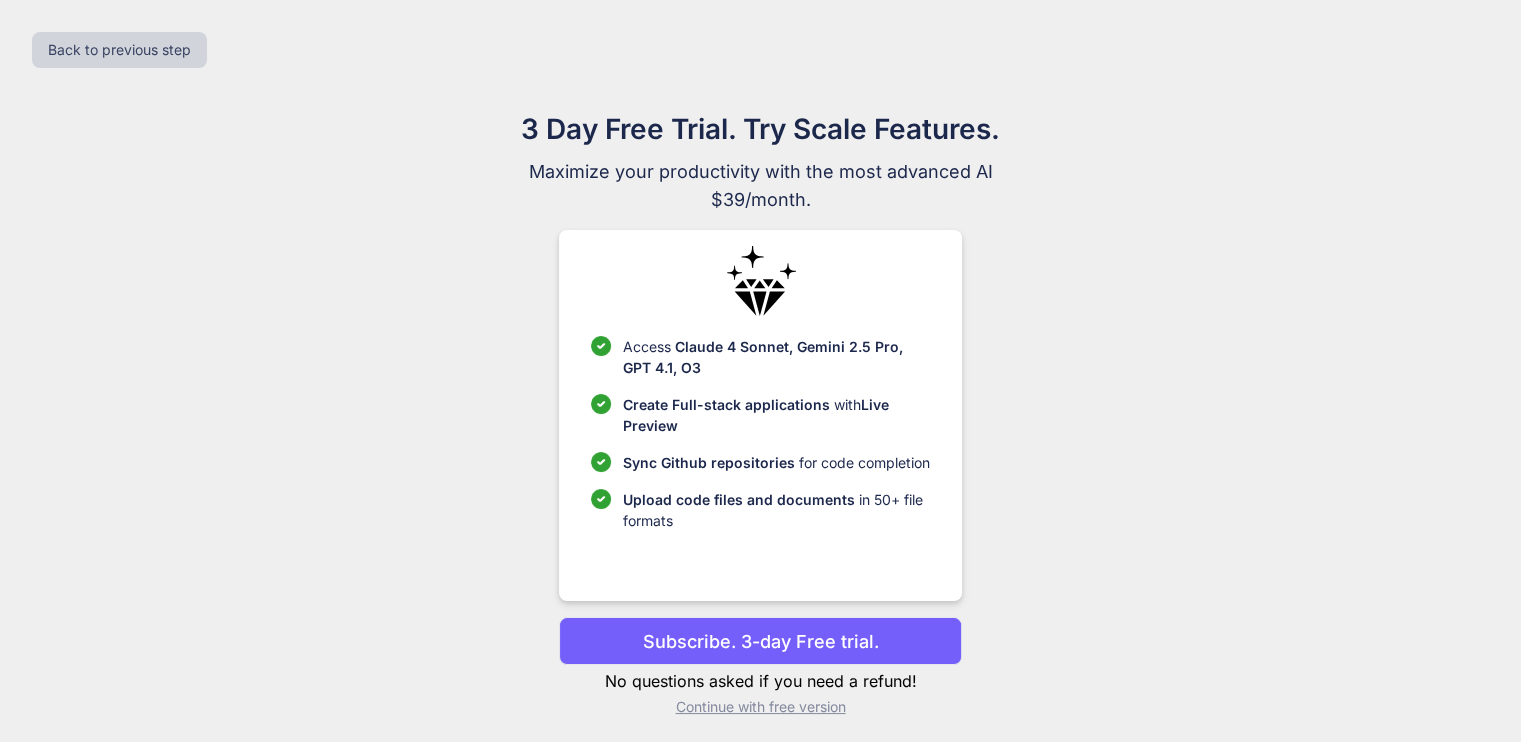scroll, scrollTop: 7, scrollLeft: 0, axis: vertical 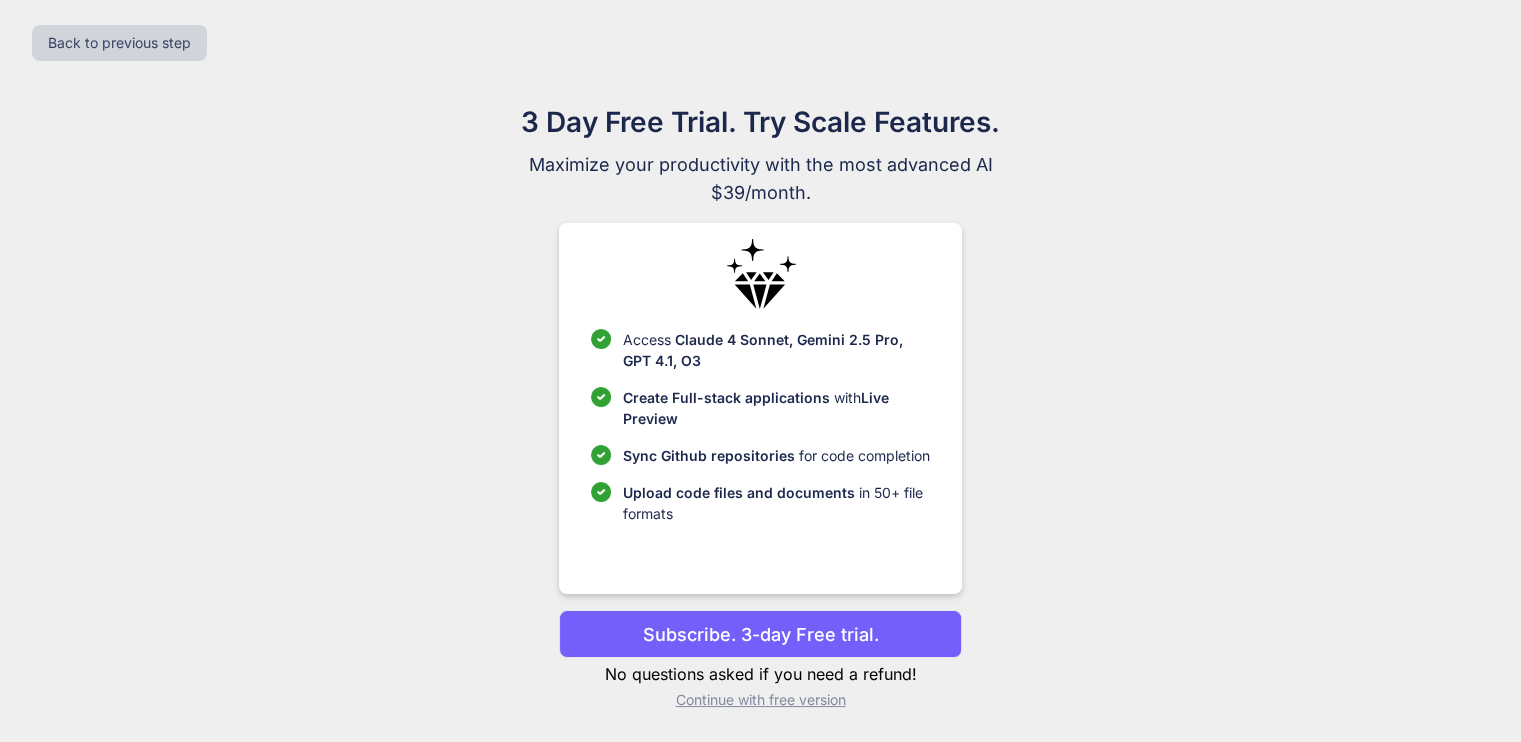 click on "Subscribe. 3-day Free trial." at bounding box center [760, 634] 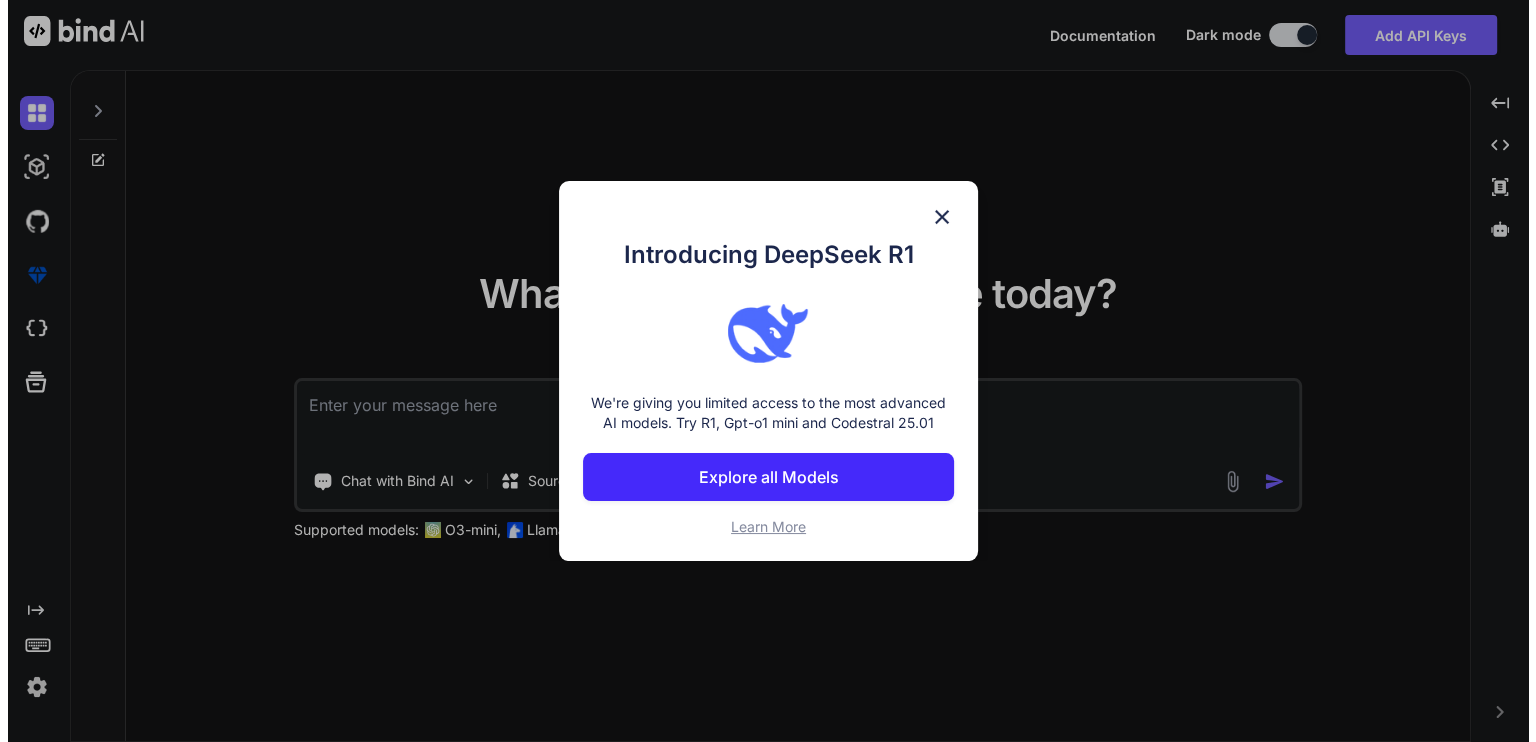 scroll, scrollTop: 0, scrollLeft: 0, axis: both 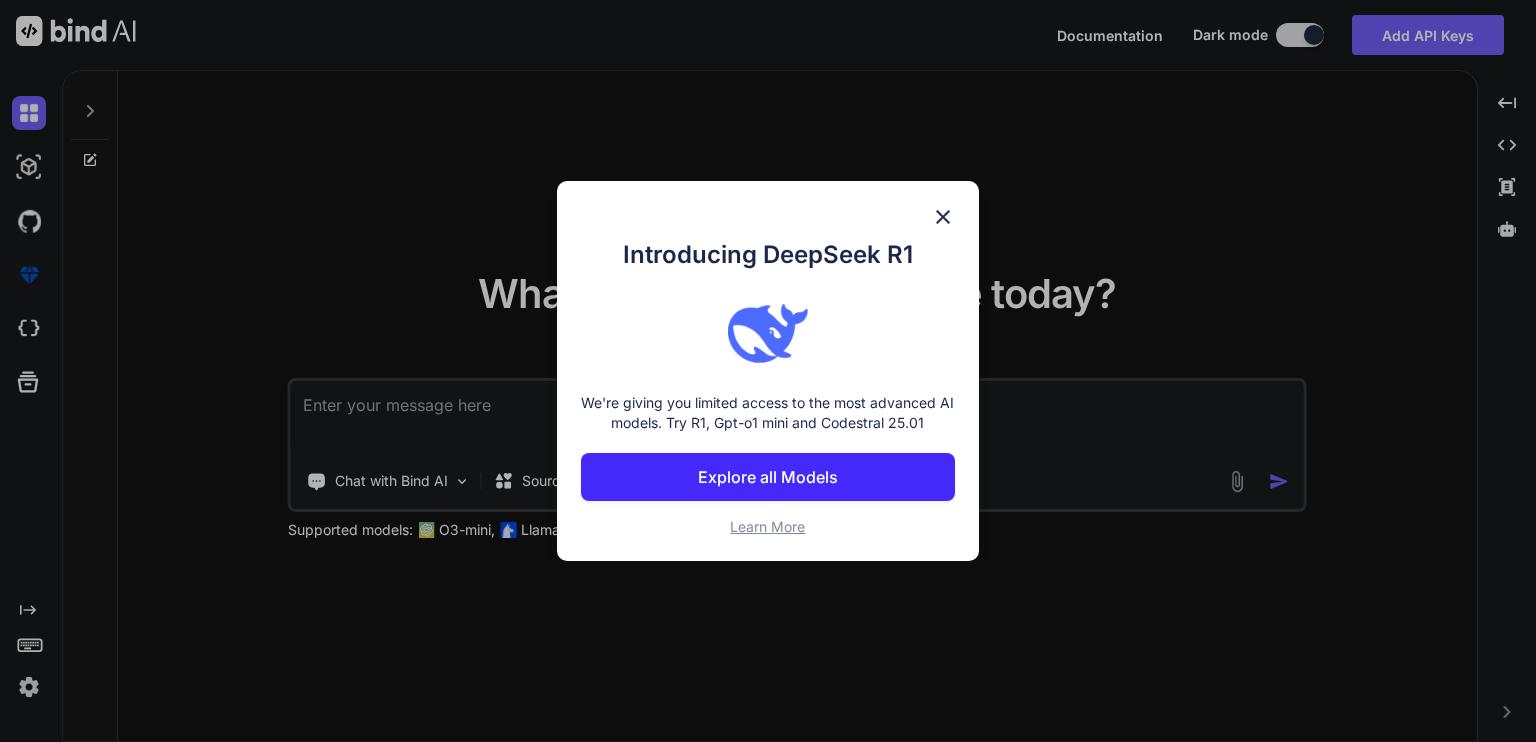 click at bounding box center (943, 217) 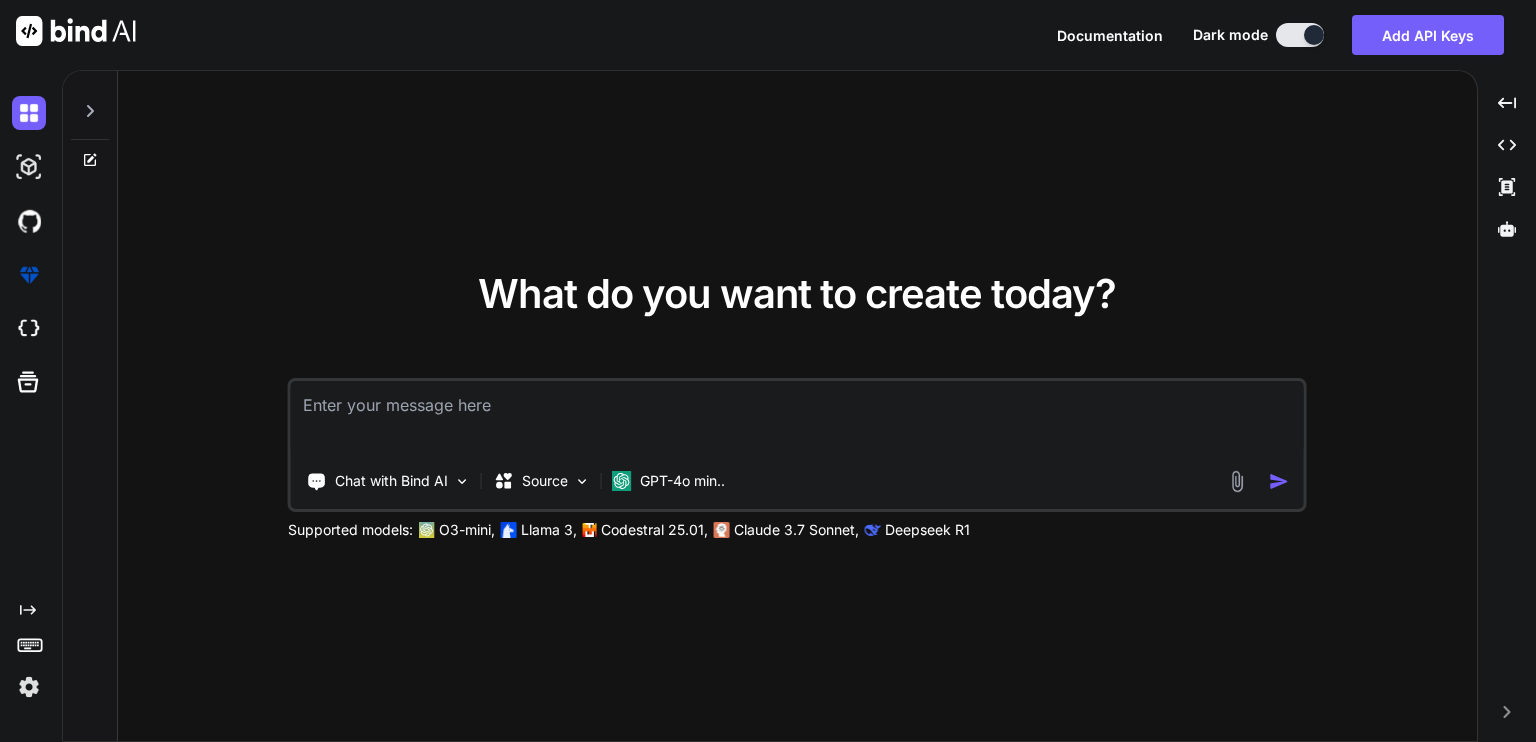 click at bounding box center (1237, 481) 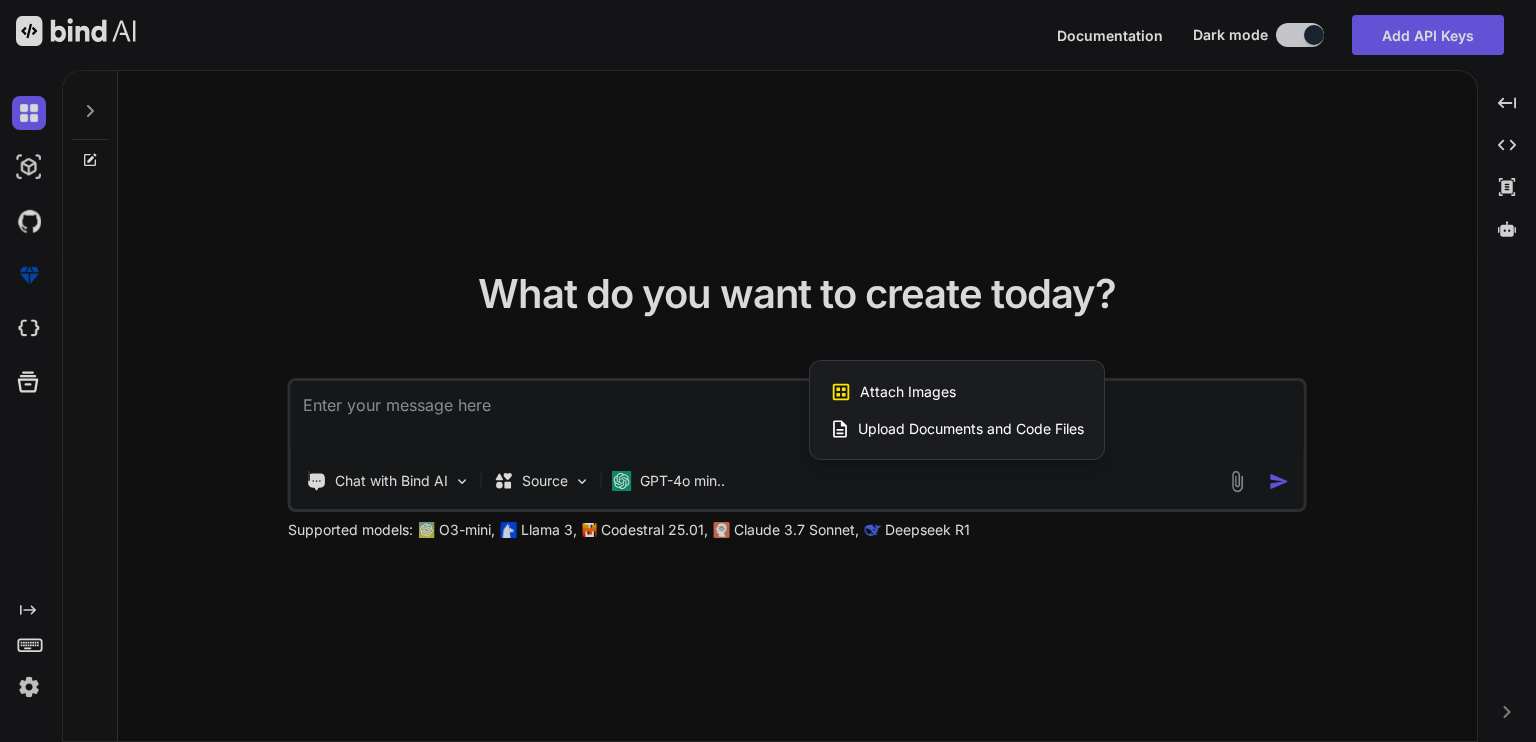 click at bounding box center (768, 371) 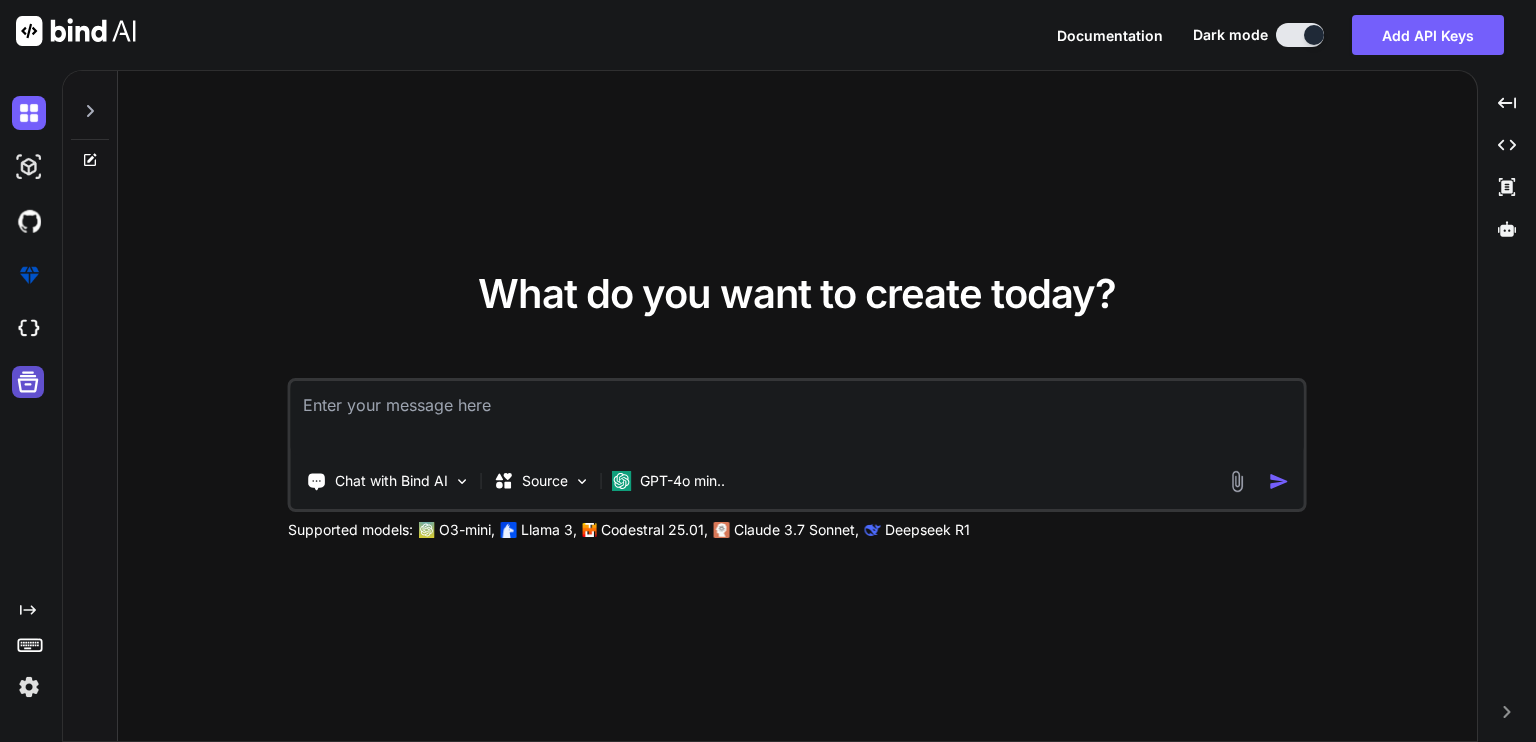 click 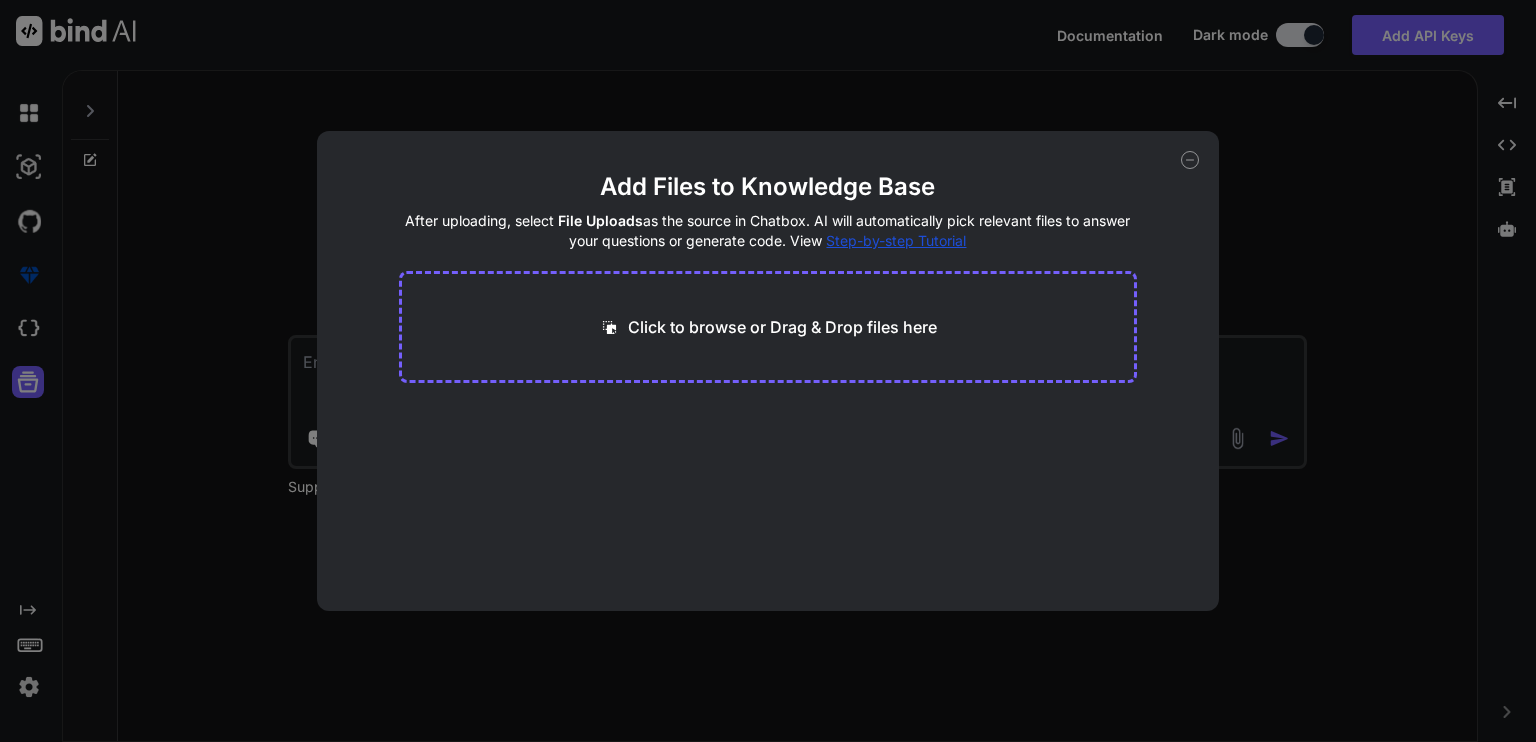 click 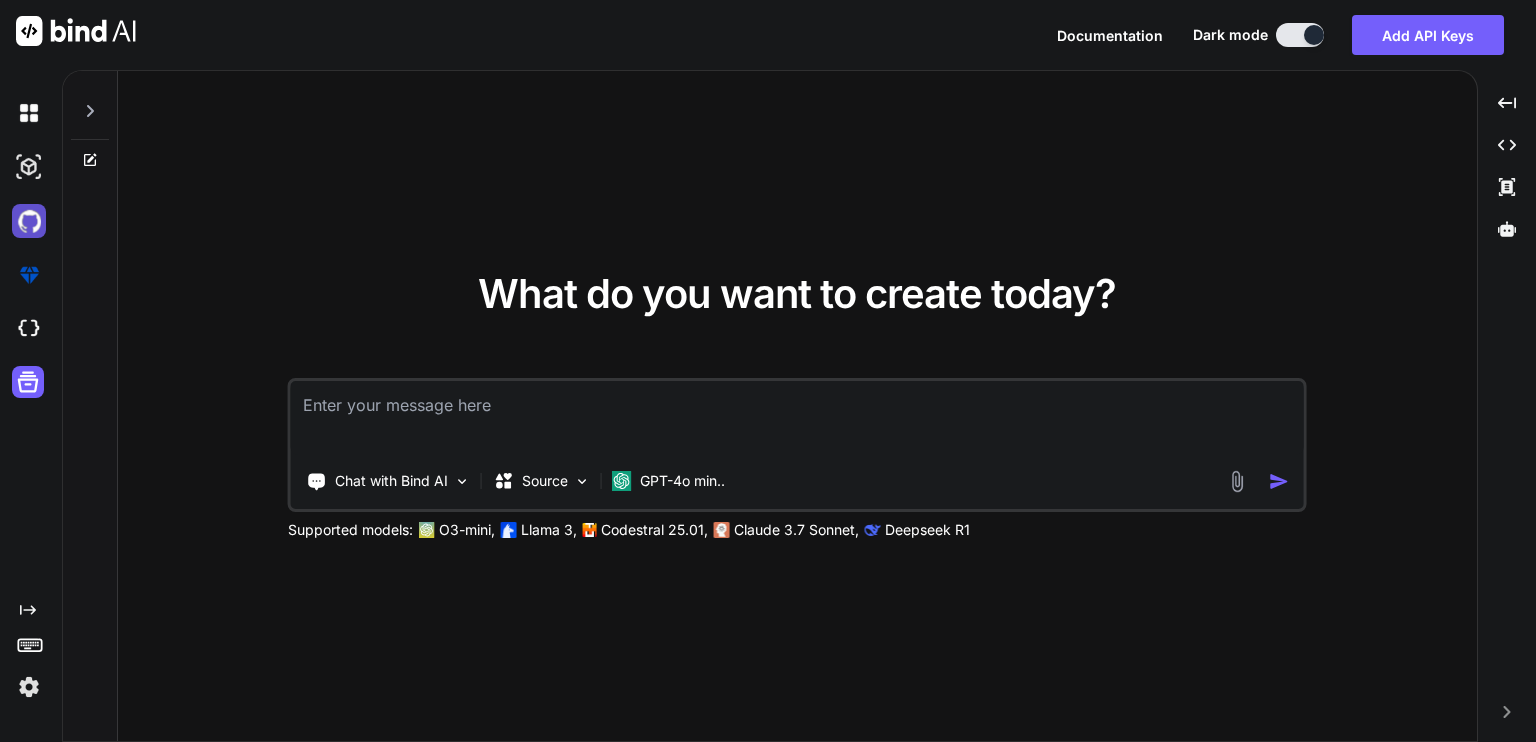 click at bounding box center (29, 221) 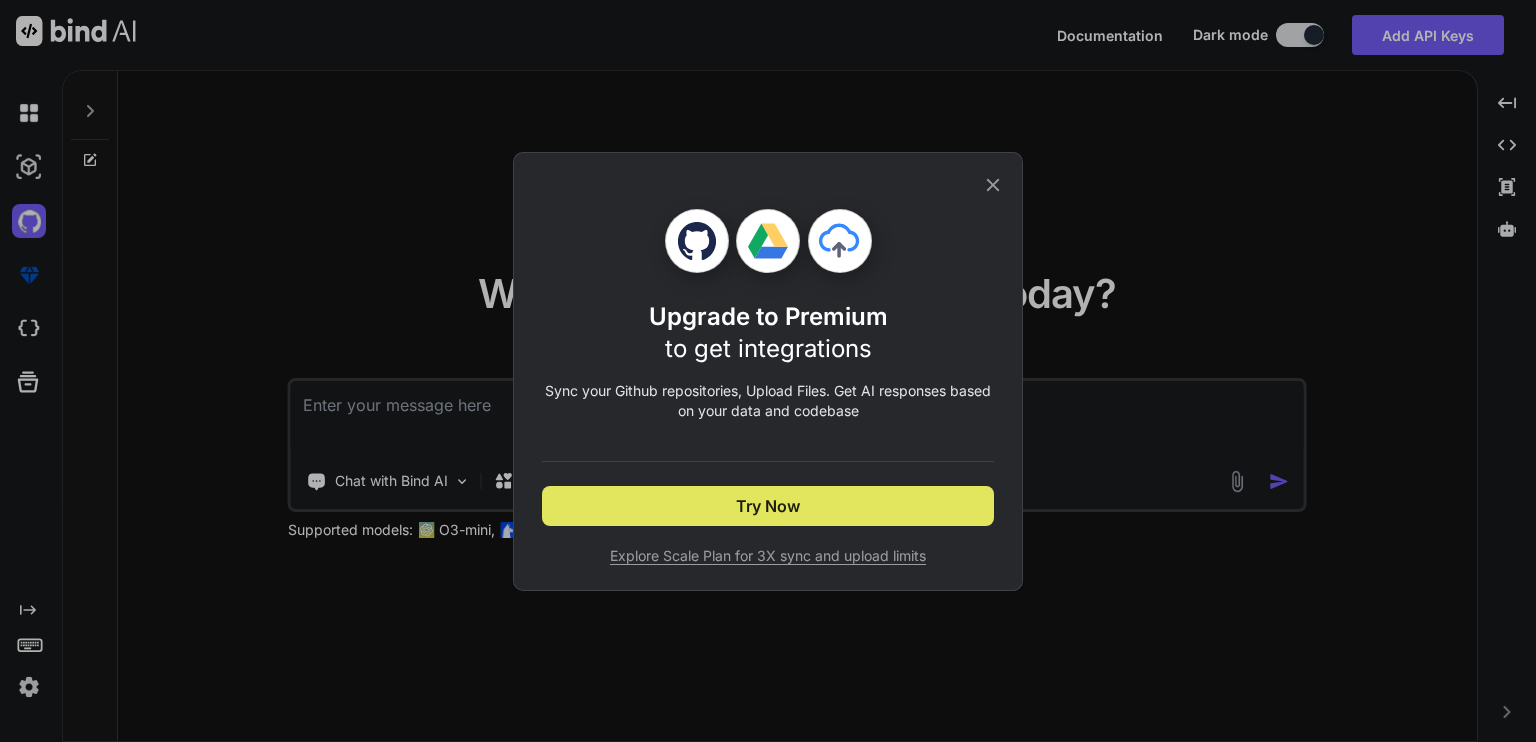 click on "Try Now" at bounding box center [768, 506] 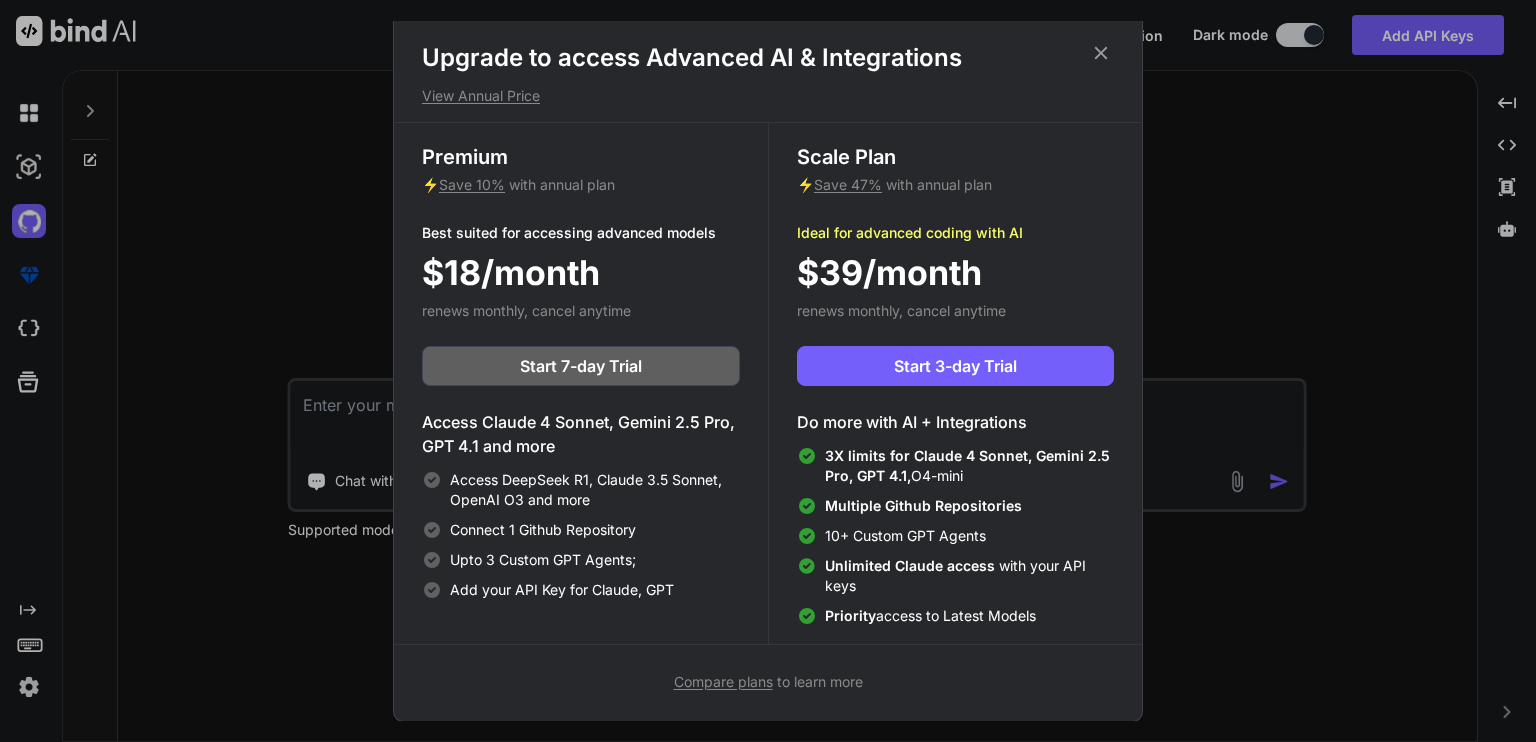 scroll, scrollTop: 0, scrollLeft: 0, axis: both 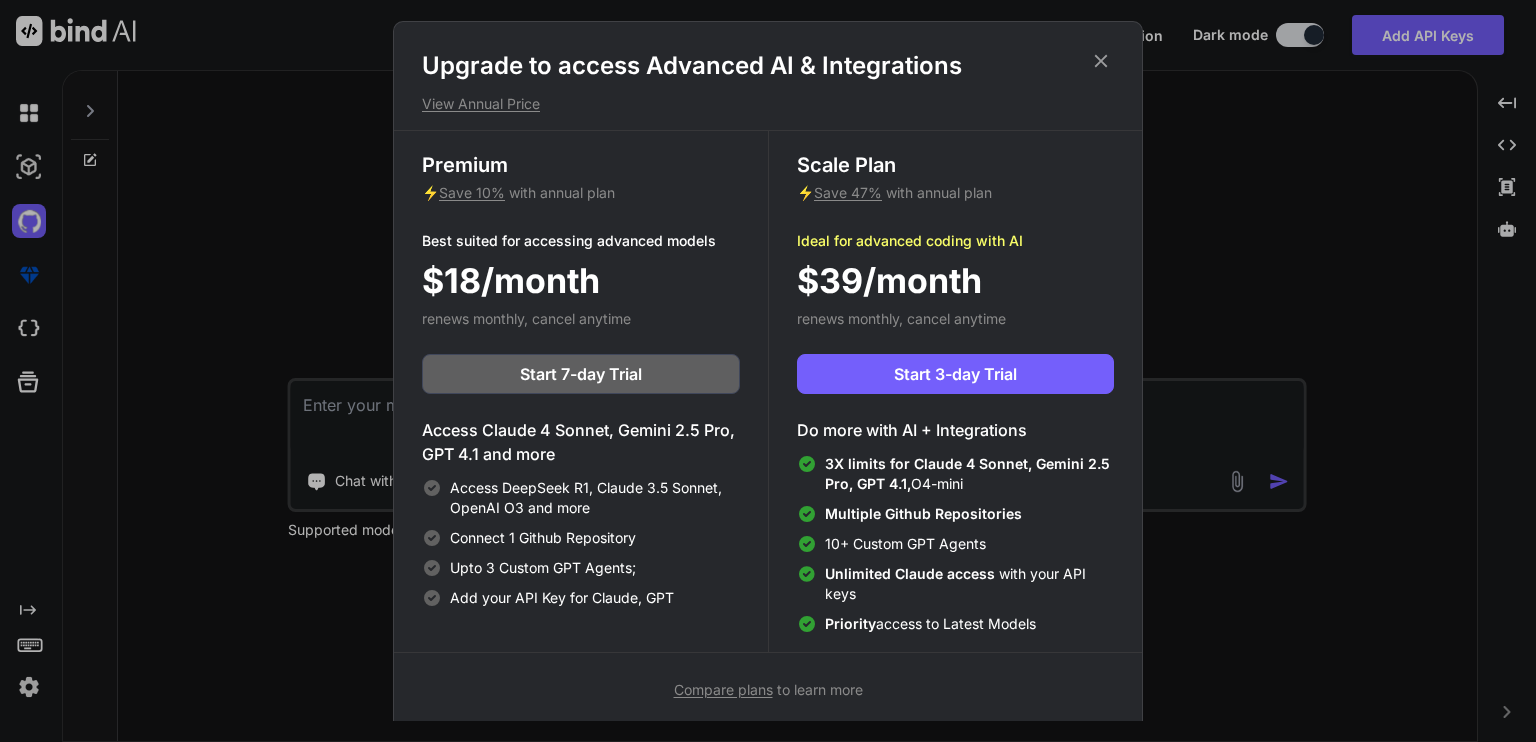 click 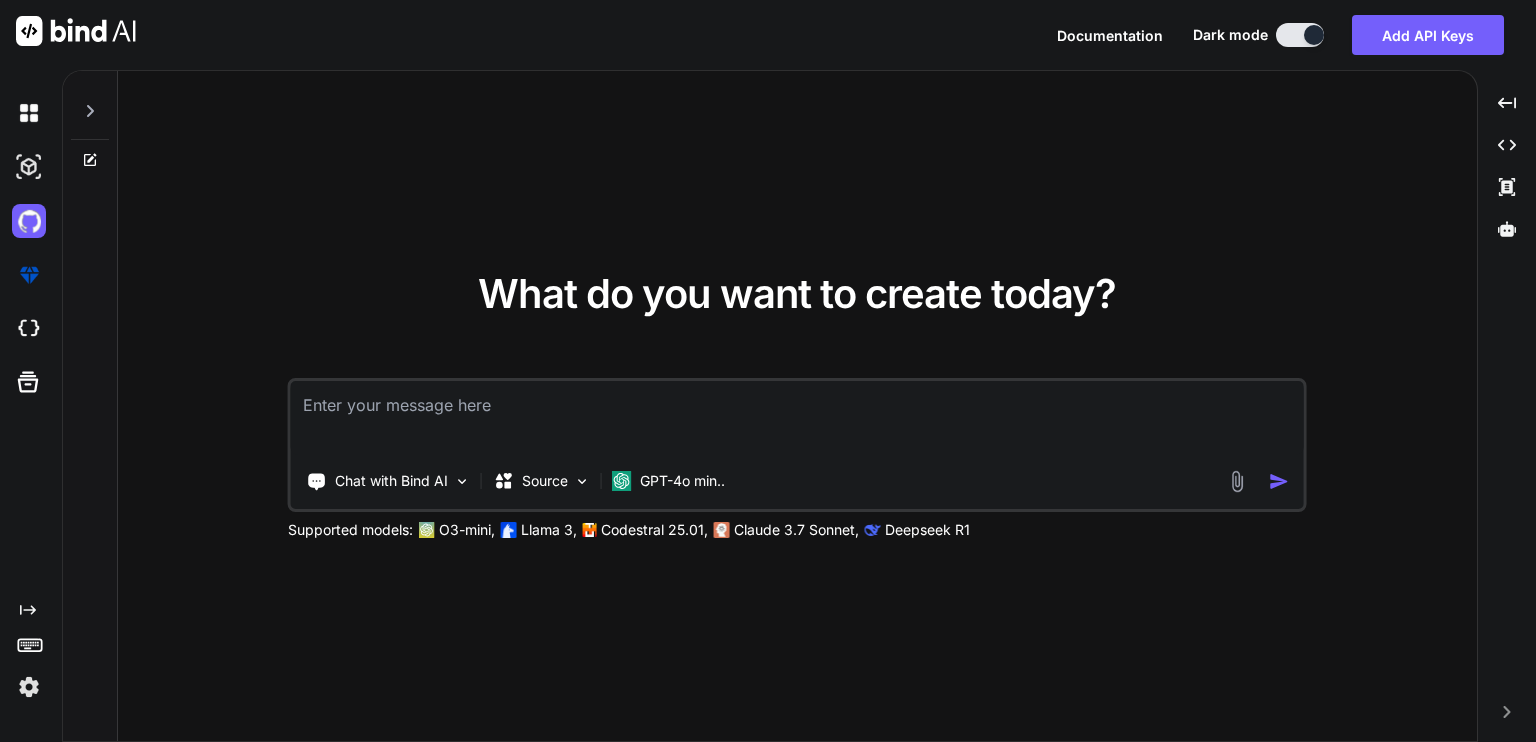 click at bounding box center [797, 418] 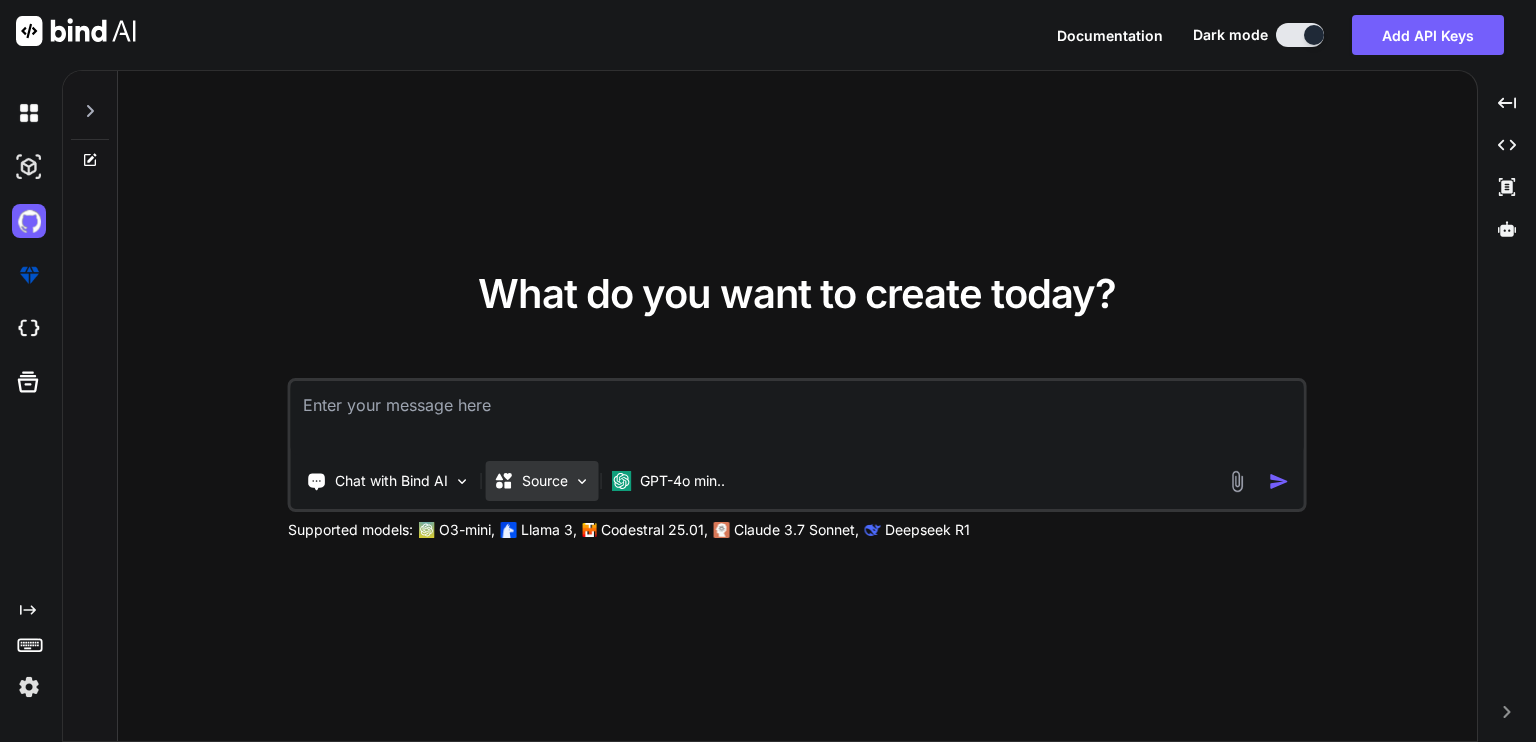 click on "Source" at bounding box center (545, 481) 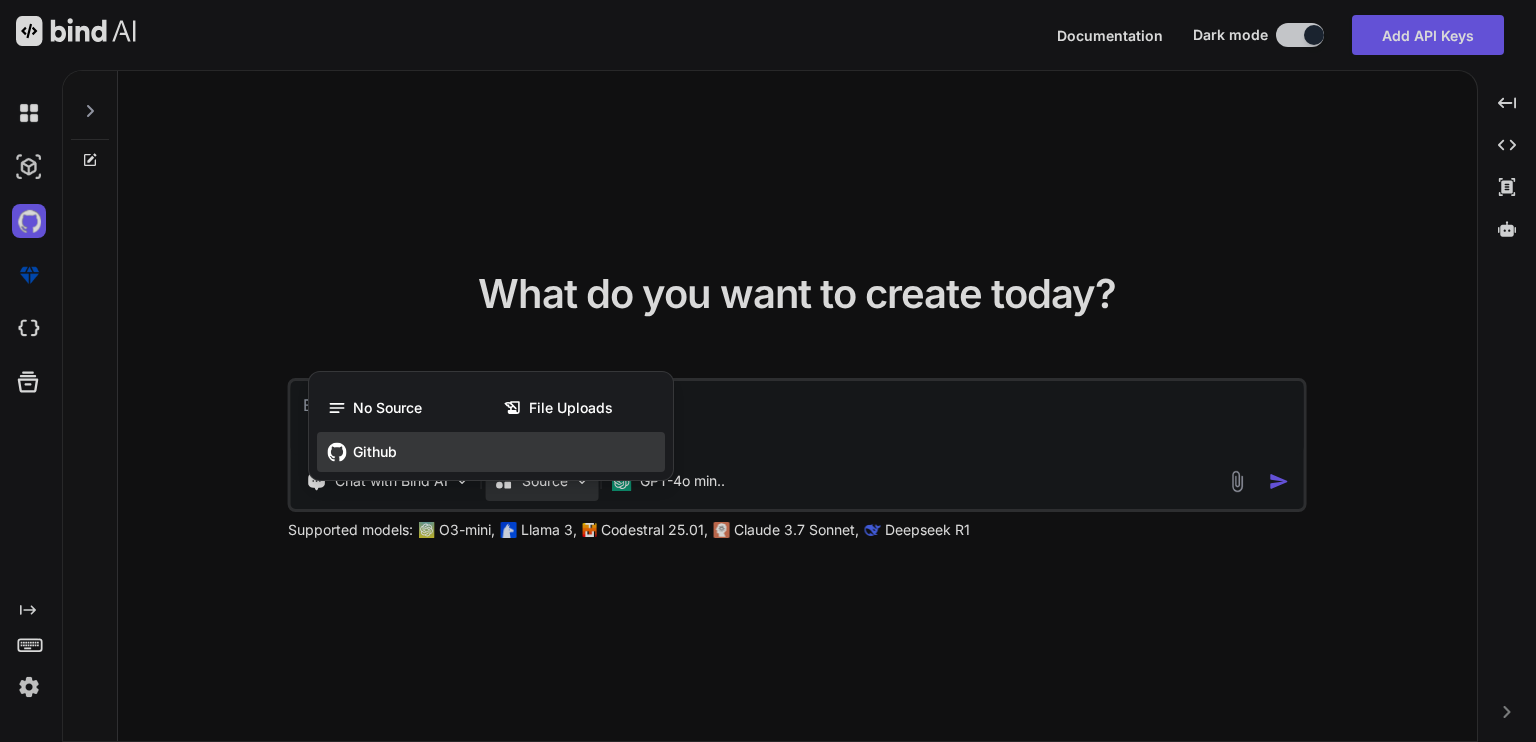 click on "Github" at bounding box center (491, 452) 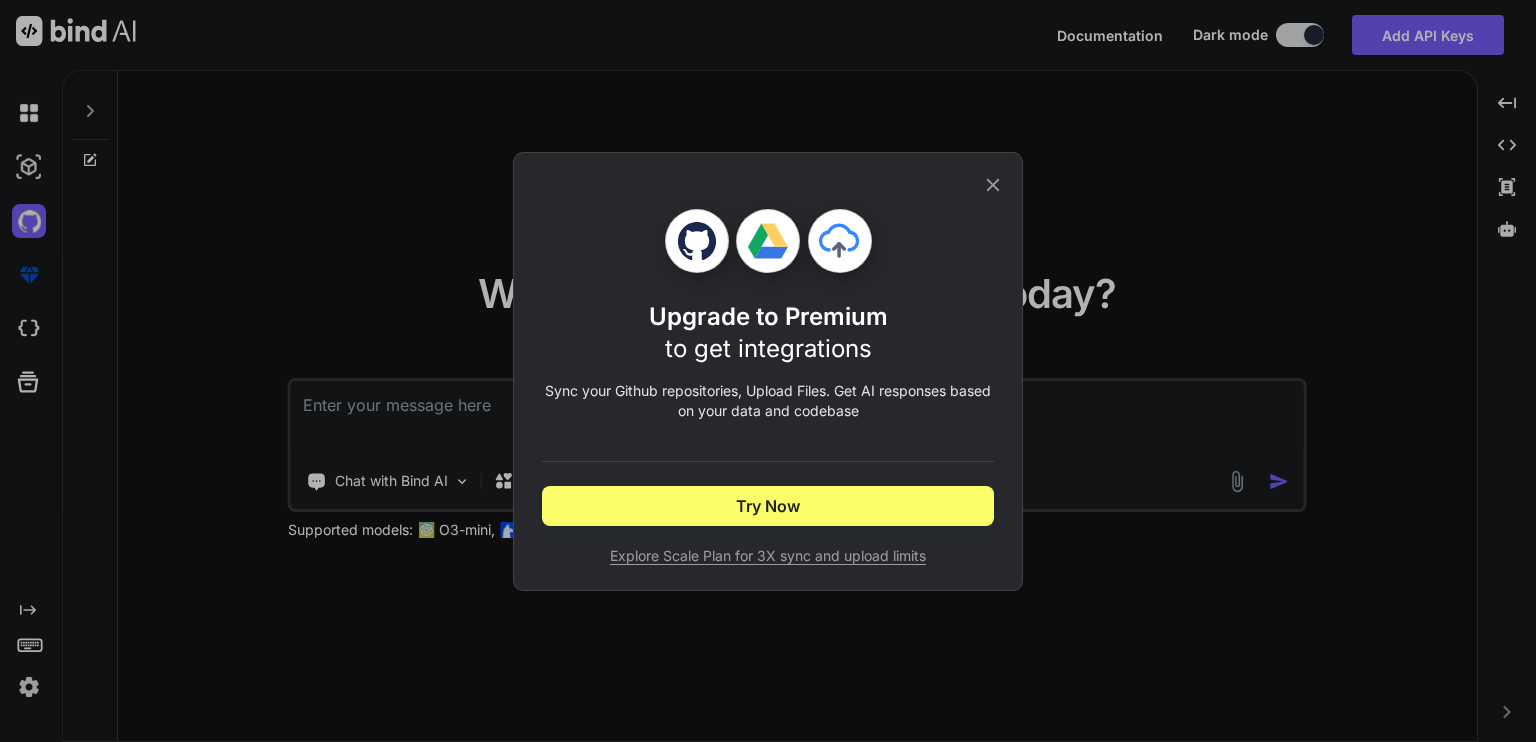 click 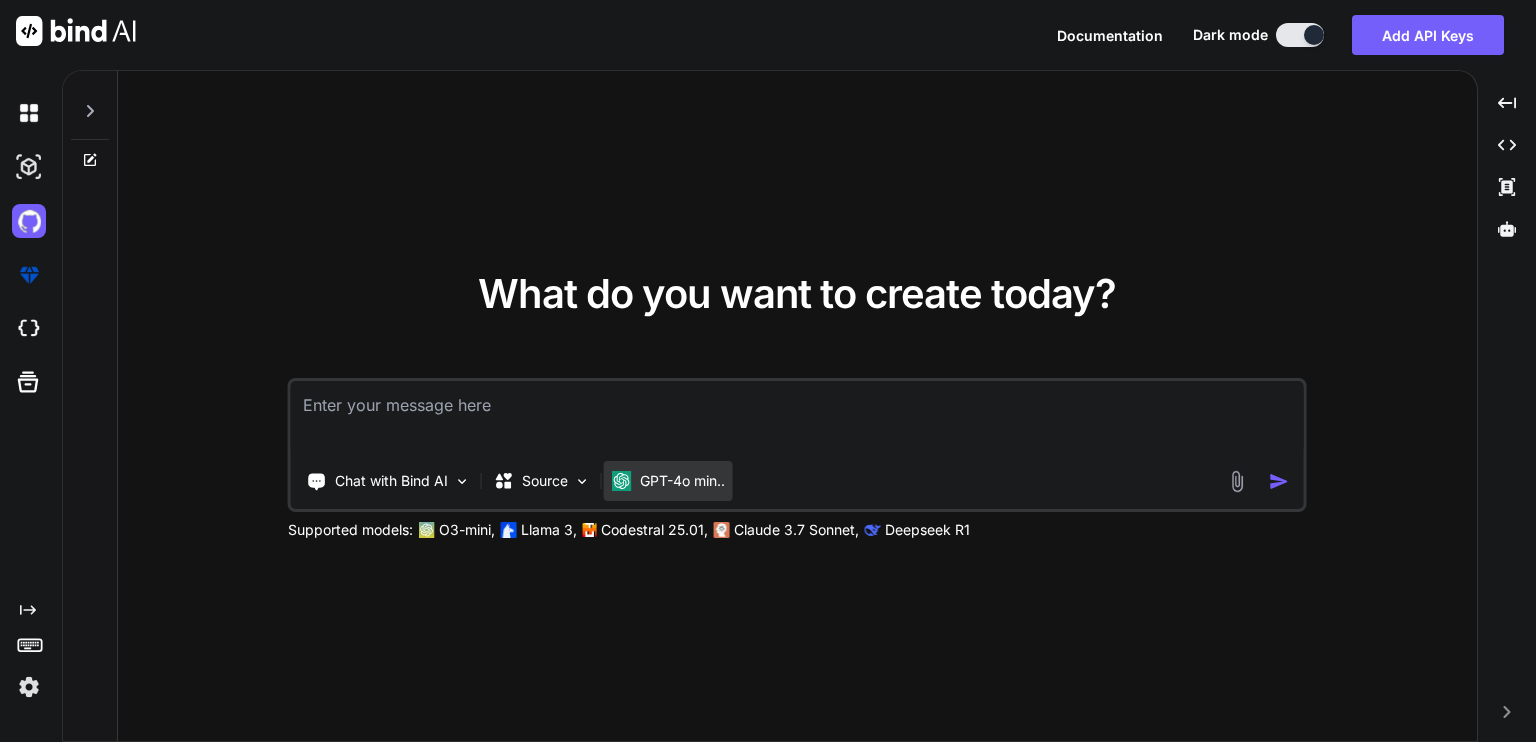 click on "GPT-4o min.." at bounding box center [682, 481] 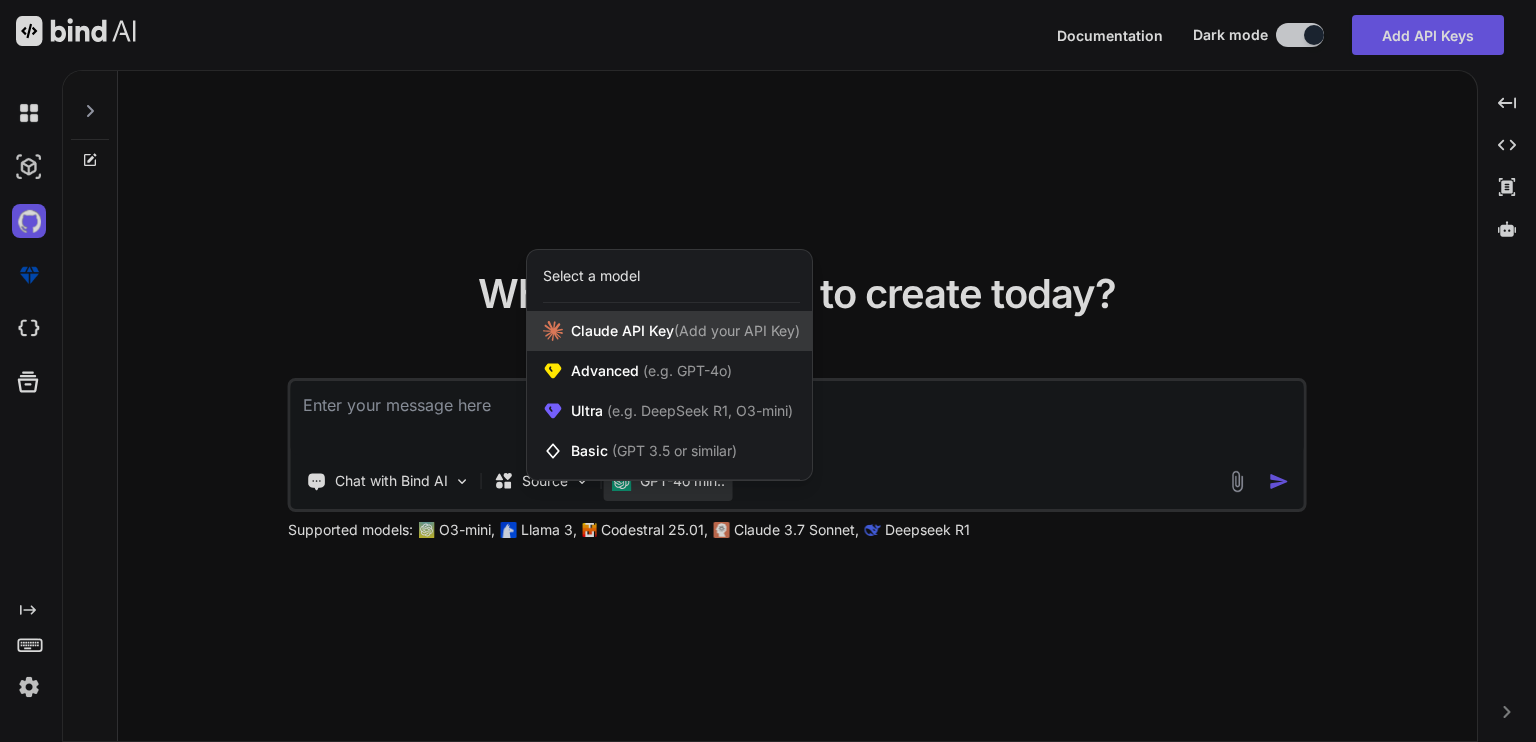 click on "(Add your API Key)" at bounding box center [737, 330] 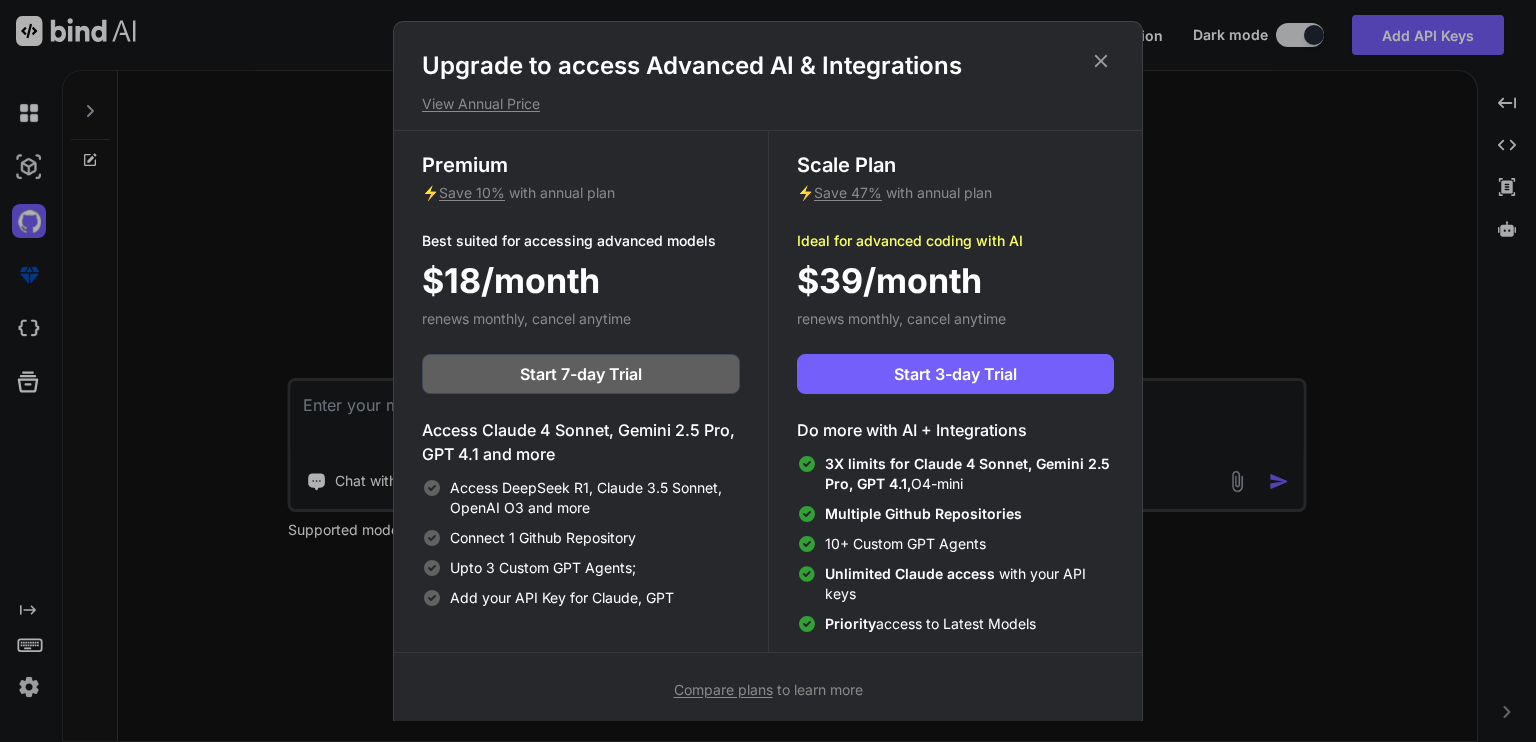 click 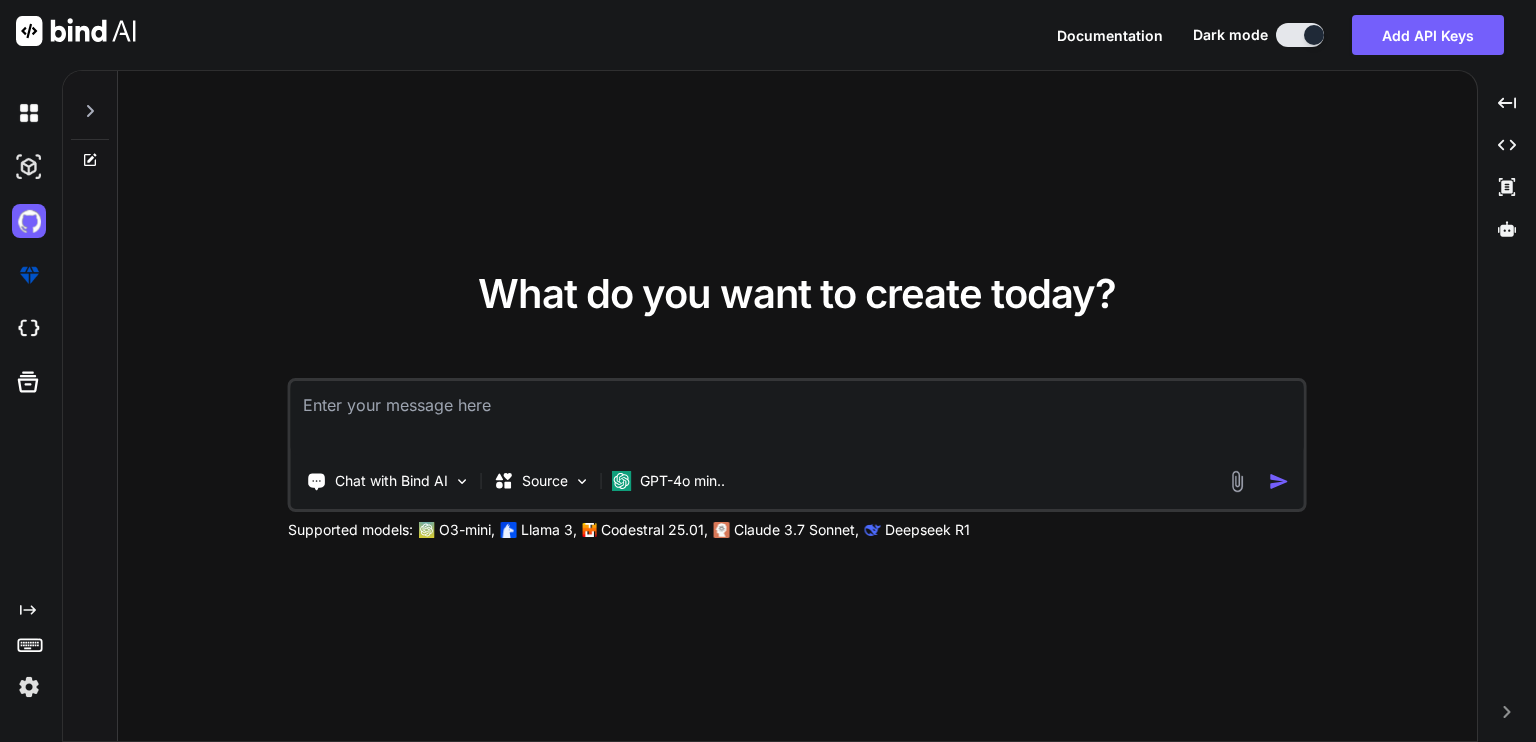 click at bounding box center (1237, 481) 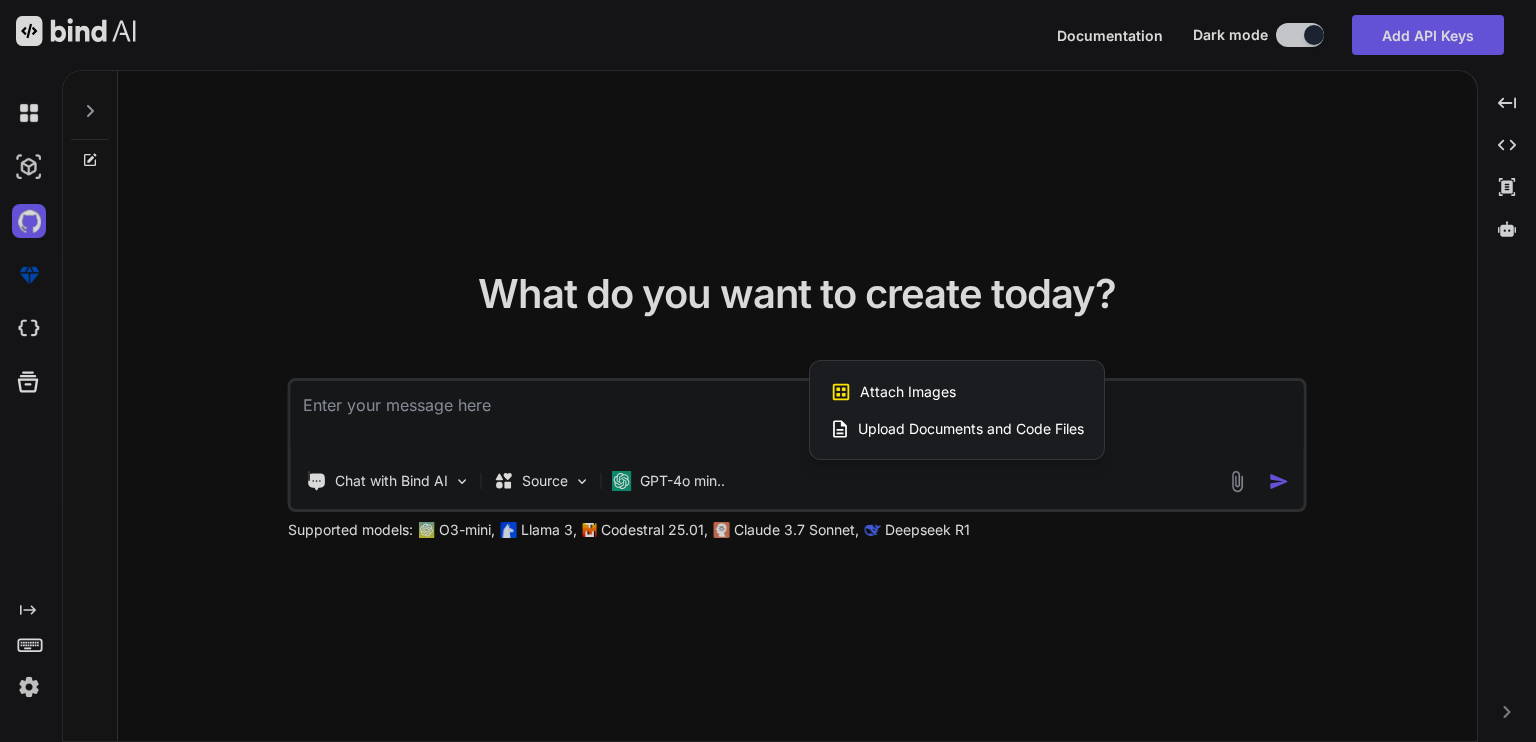 click on "Upload Documents and Code Files" at bounding box center [971, 429] 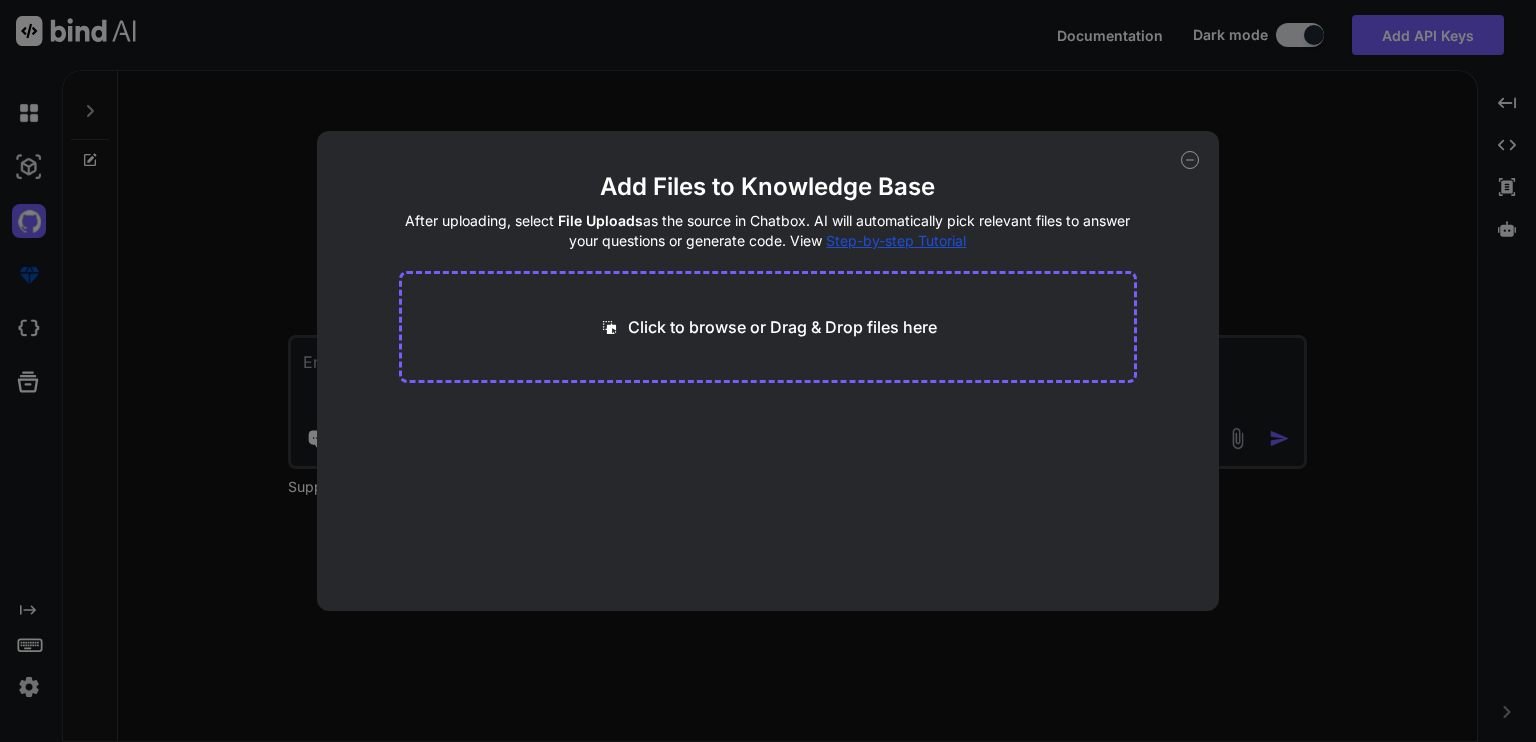 click 